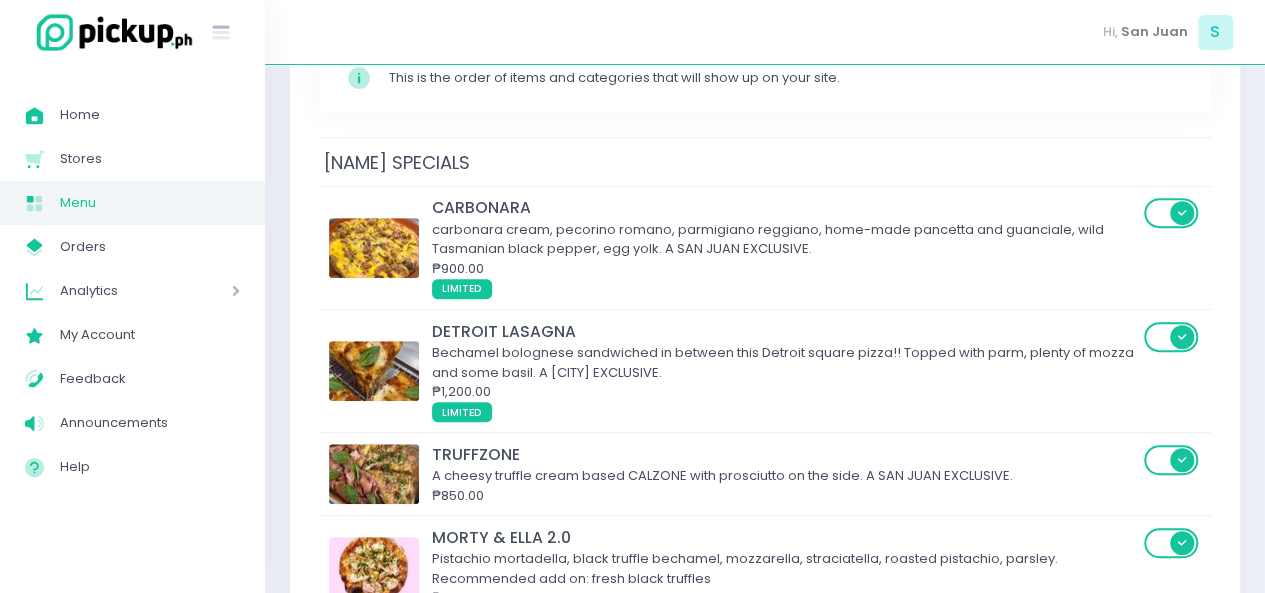 scroll, scrollTop: 308, scrollLeft: 0, axis: vertical 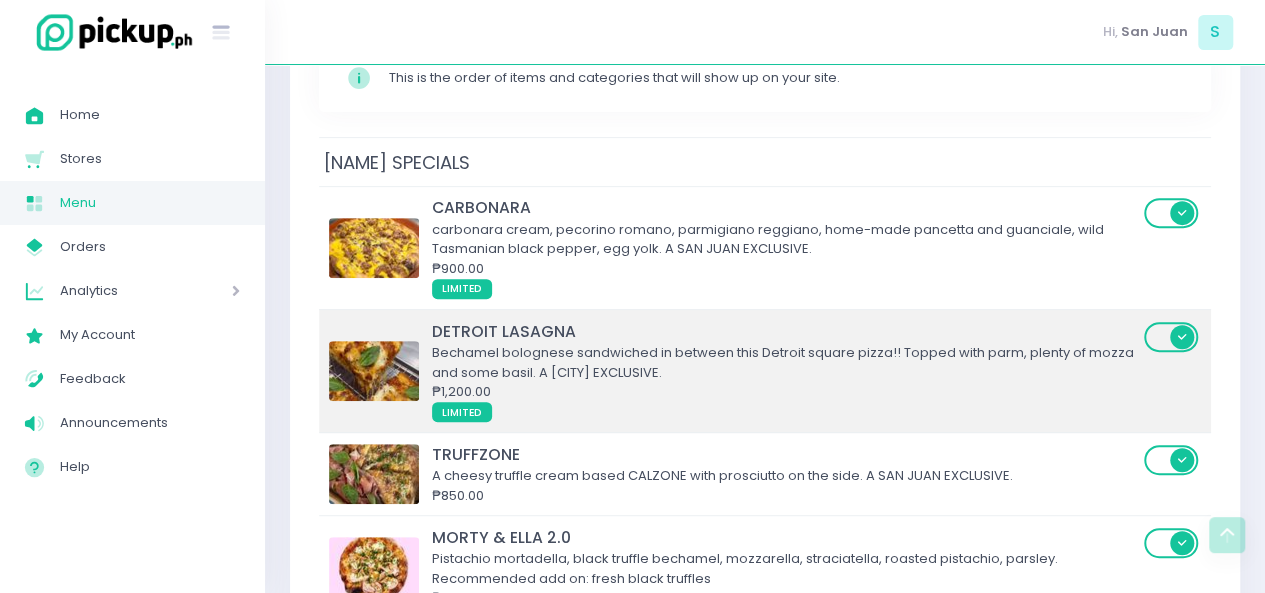 click on "Bechamel bolognese sandwiched in between this Detroit square pizza!! Topped with parm, plenty of mozza and some basil. A [CITY] EXCLUSIVE." at bounding box center (785, 362) 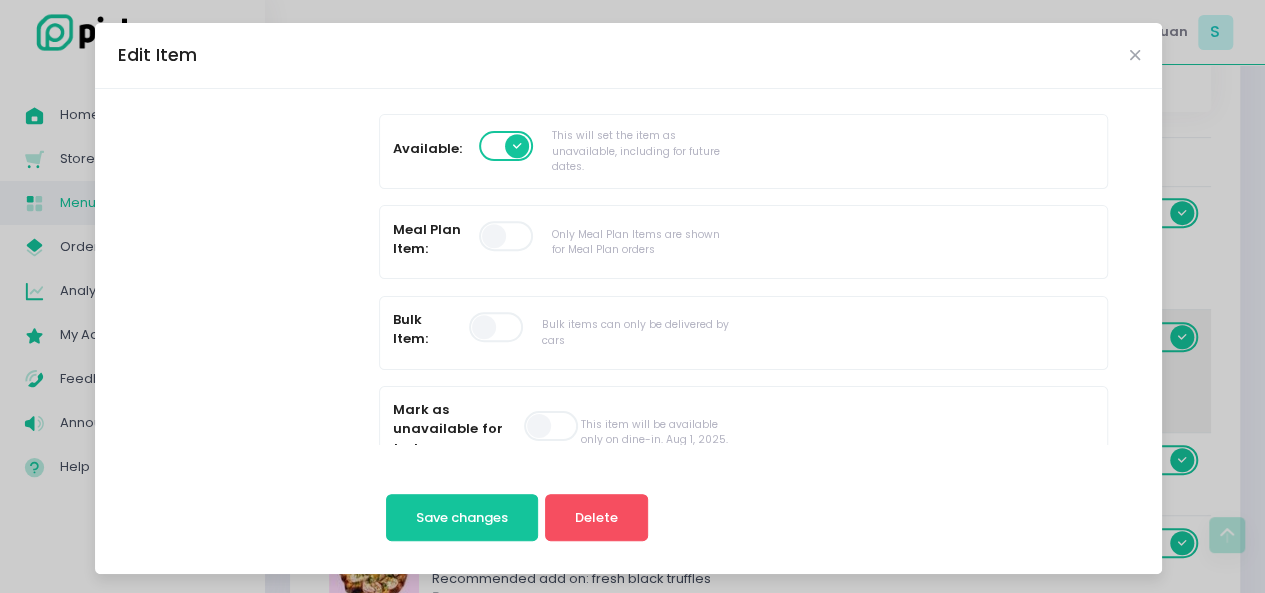 scroll, scrollTop: 636, scrollLeft: 0, axis: vertical 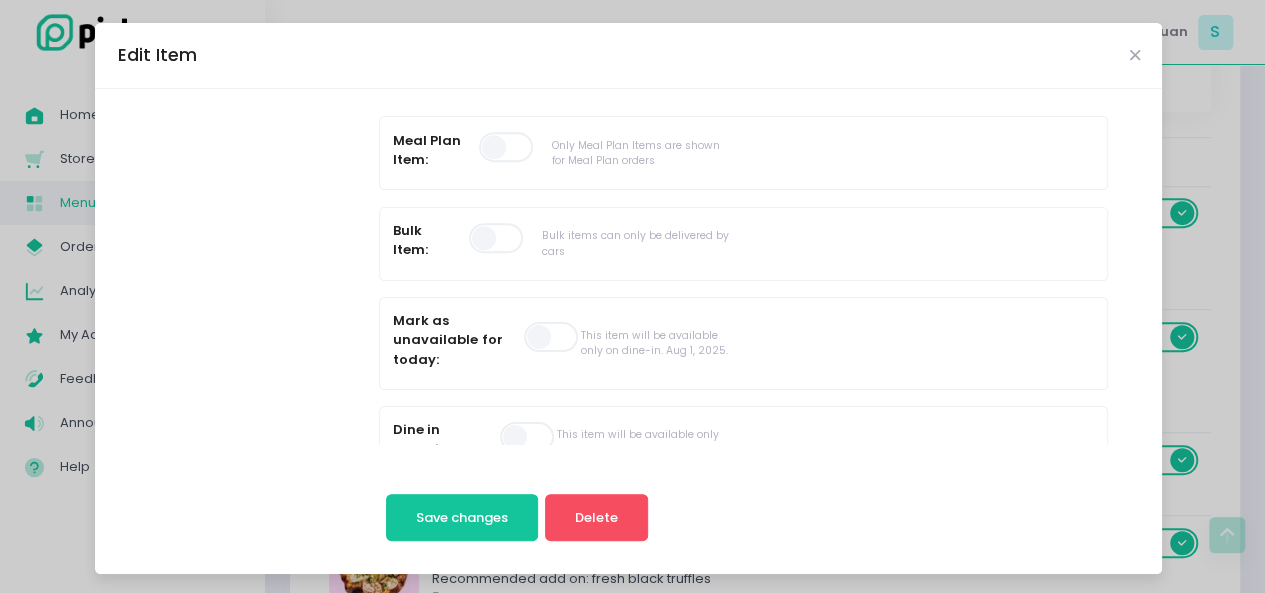 click at bounding box center [552, 337] 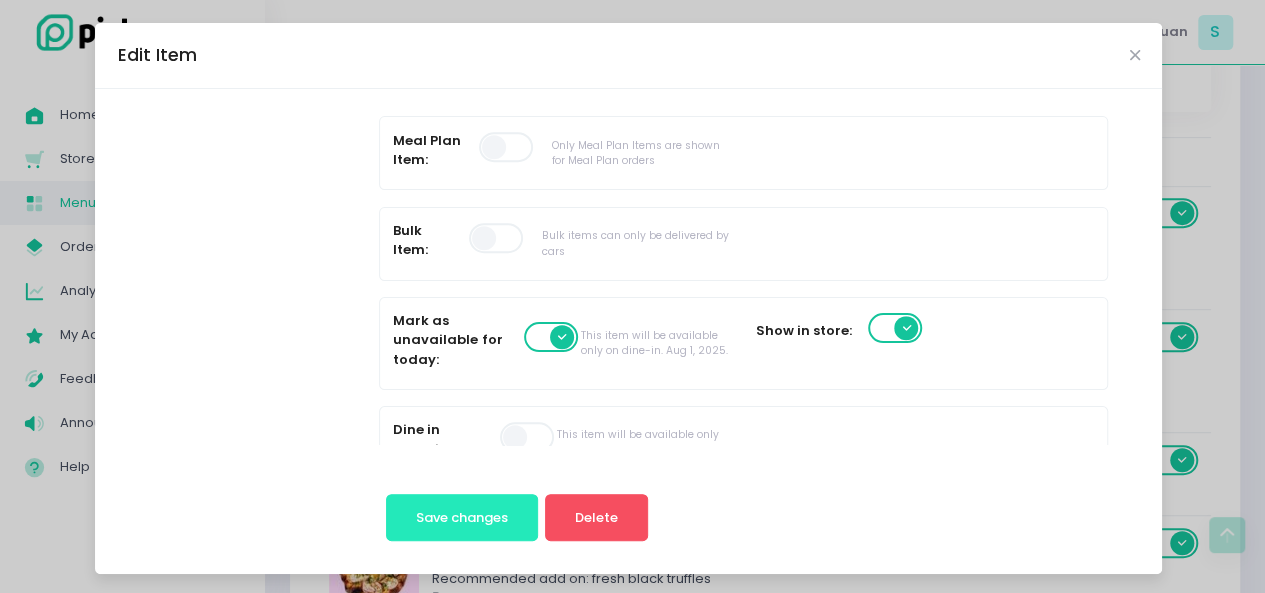click on "Save changes" at bounding box center (462, 518) 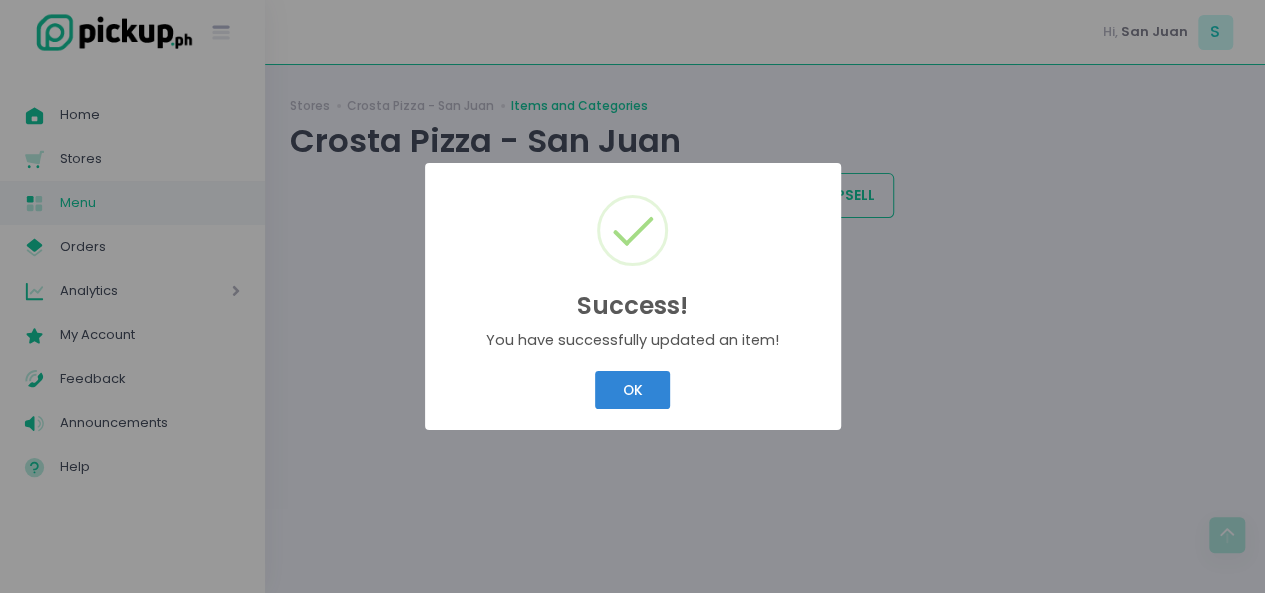 scroll, scrollTop: 0, scrollLeft: 0, axis: both 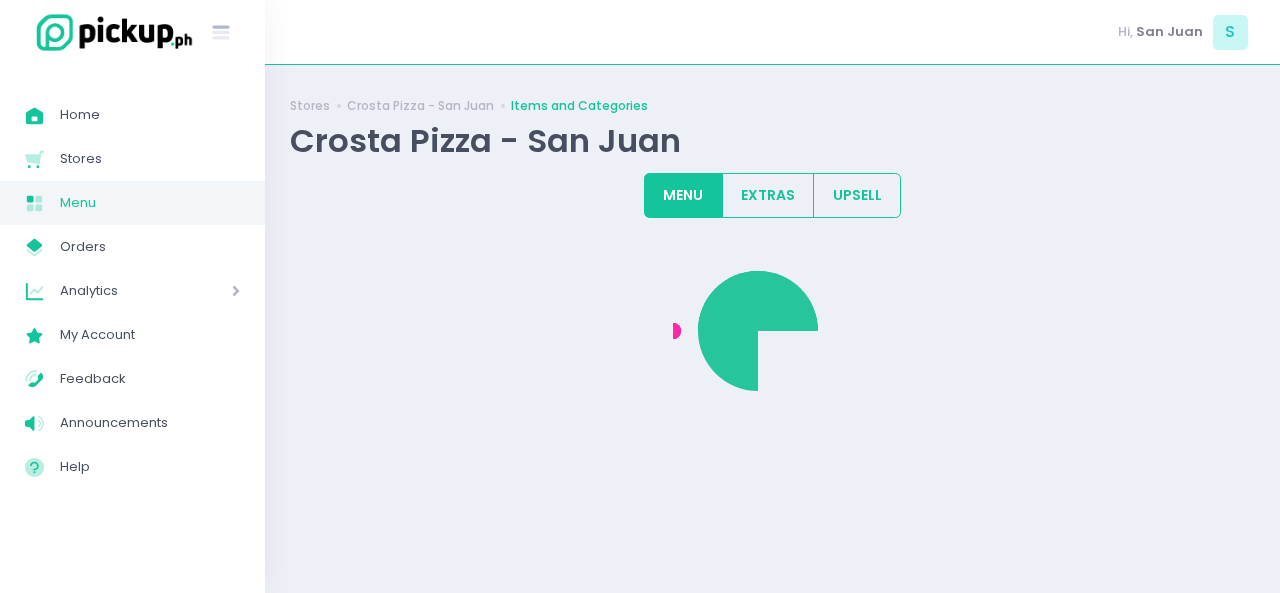 click on "Success! × You have successfully updated an item! OK Cancel" at bounding box center (640, 296) 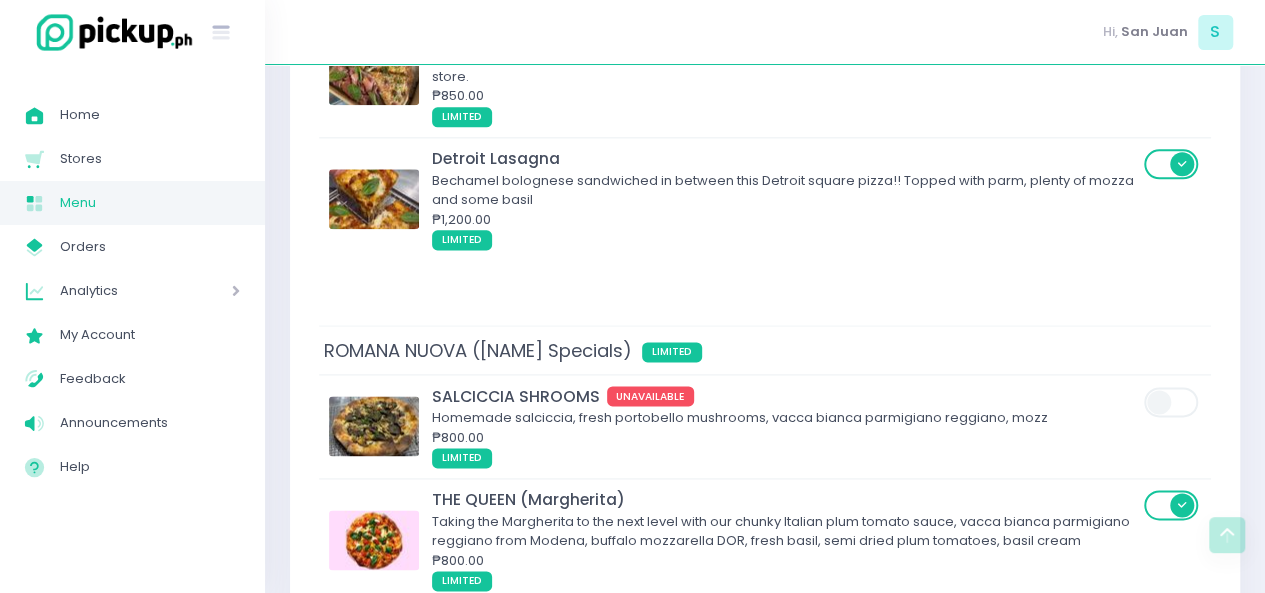 scroll, scrollTop: 1178, scrollLeft: 0, axis: vertical 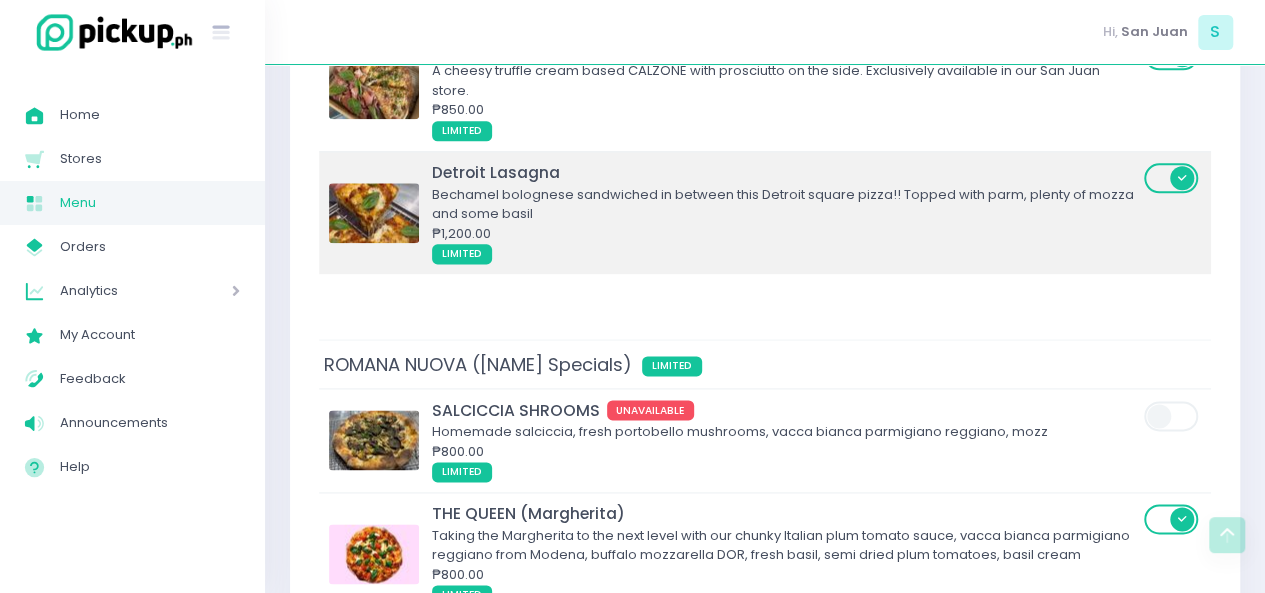click on "Bechamel bolognese sandwiched in between this Detroit square pizza!! Topped with parm, plenty of mozza and some basil" at bounding box center [785, 204] 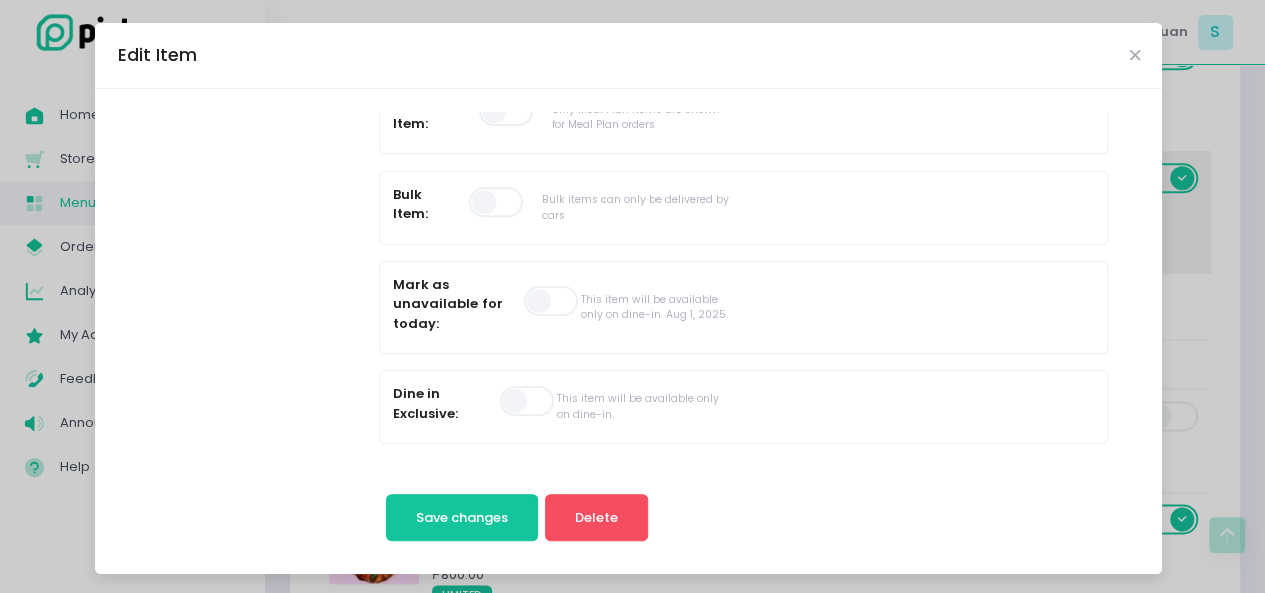 scroll, scrollTop: 724, scrollLeft: 0, axis: vertical 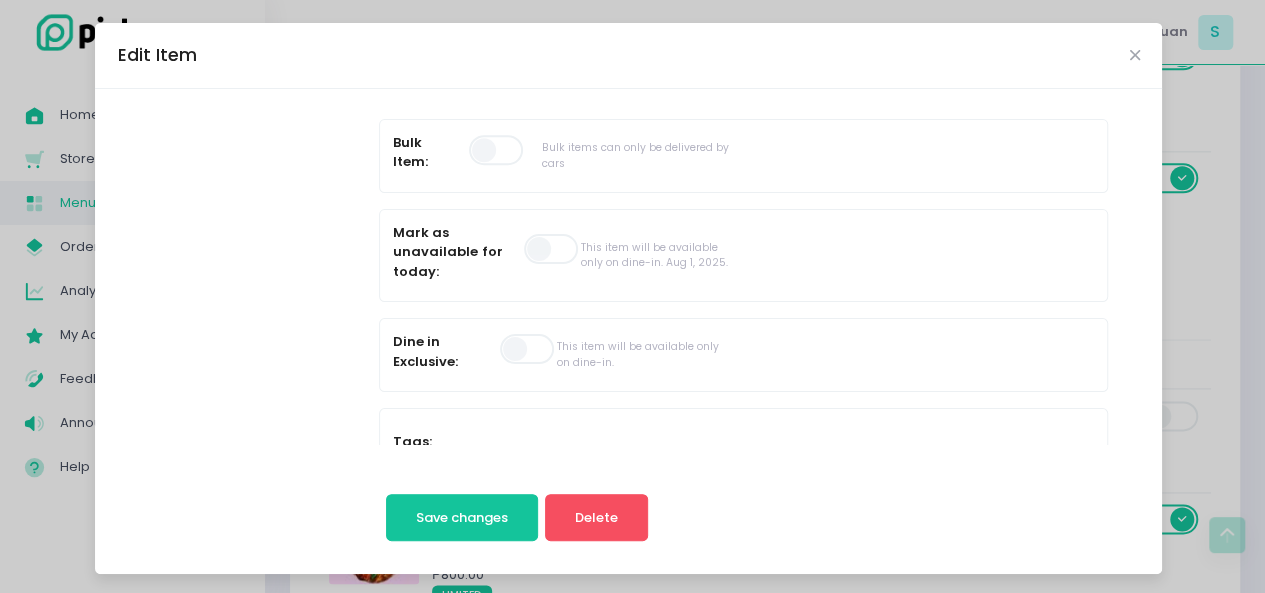 click at bounding box center [552, 249] 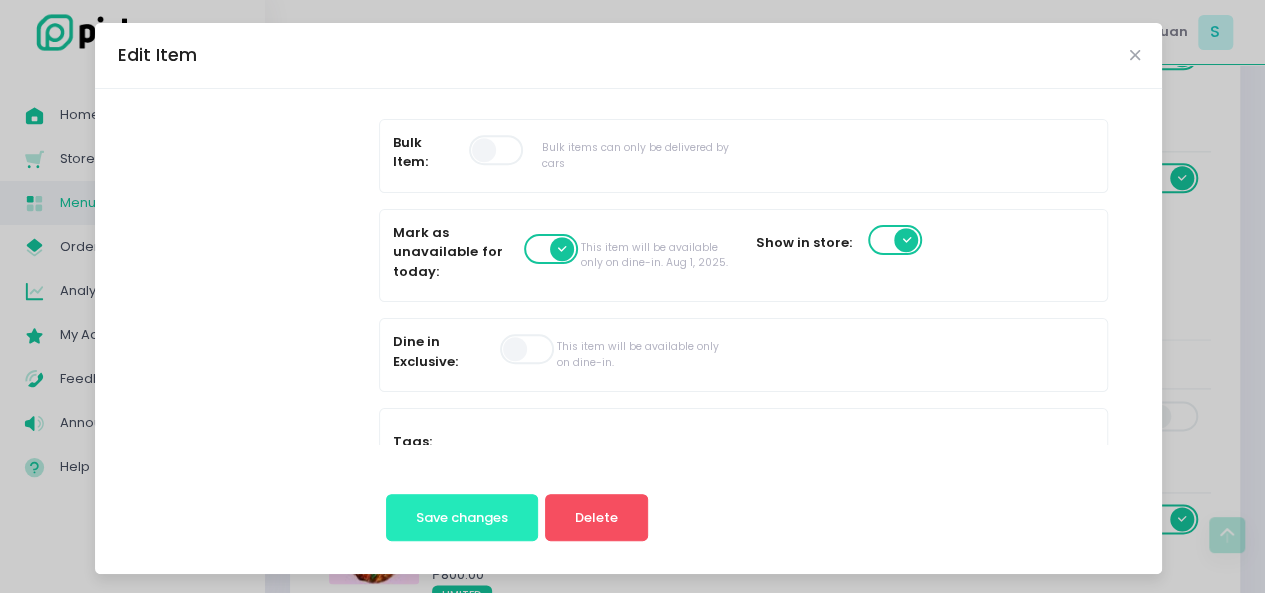 click on "Save changes" at bounding box center (462, 518) 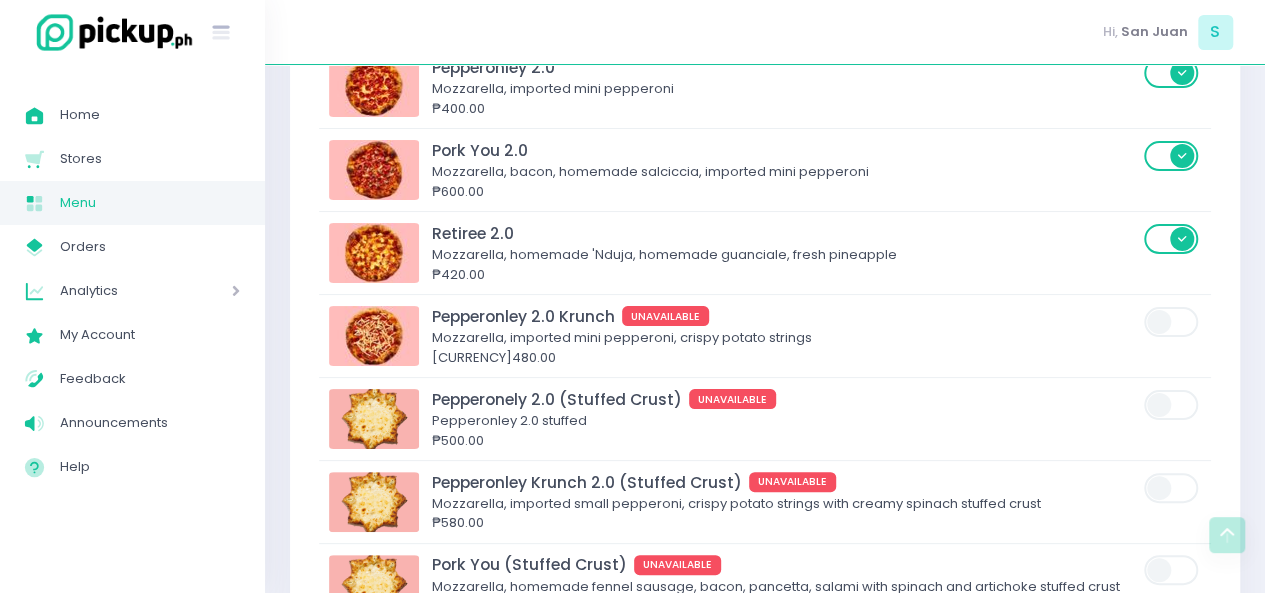 scroll, scrollTop: 3815, scrollLeft: 0, axis: vertical 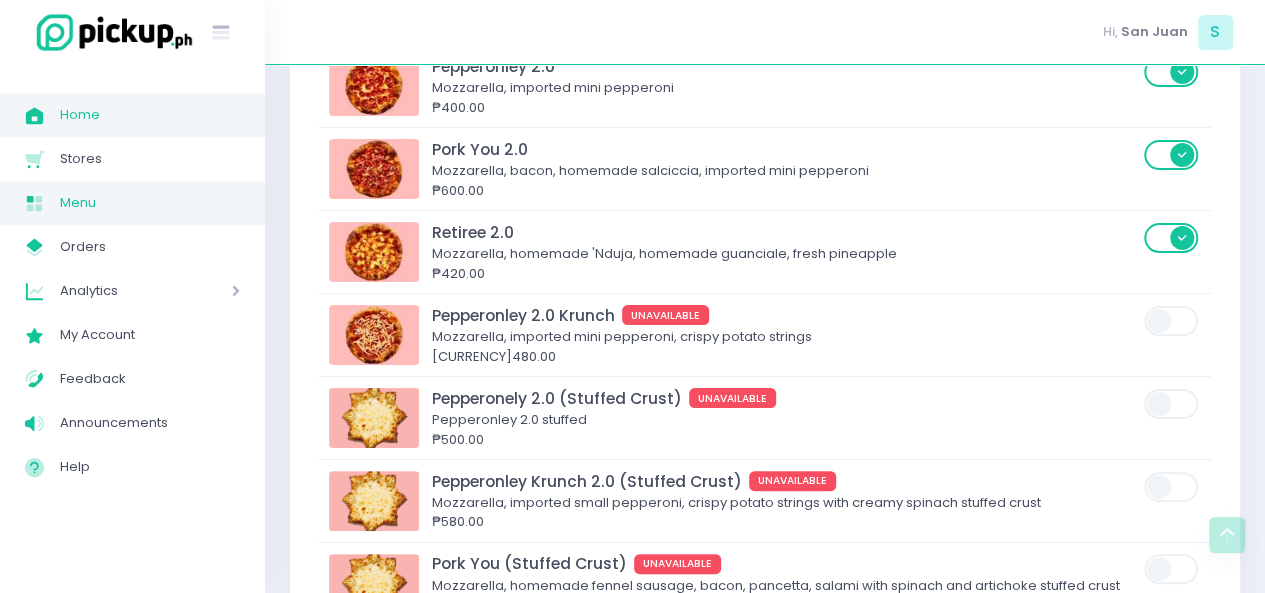click on "Home" at bounding box center [150, 115] 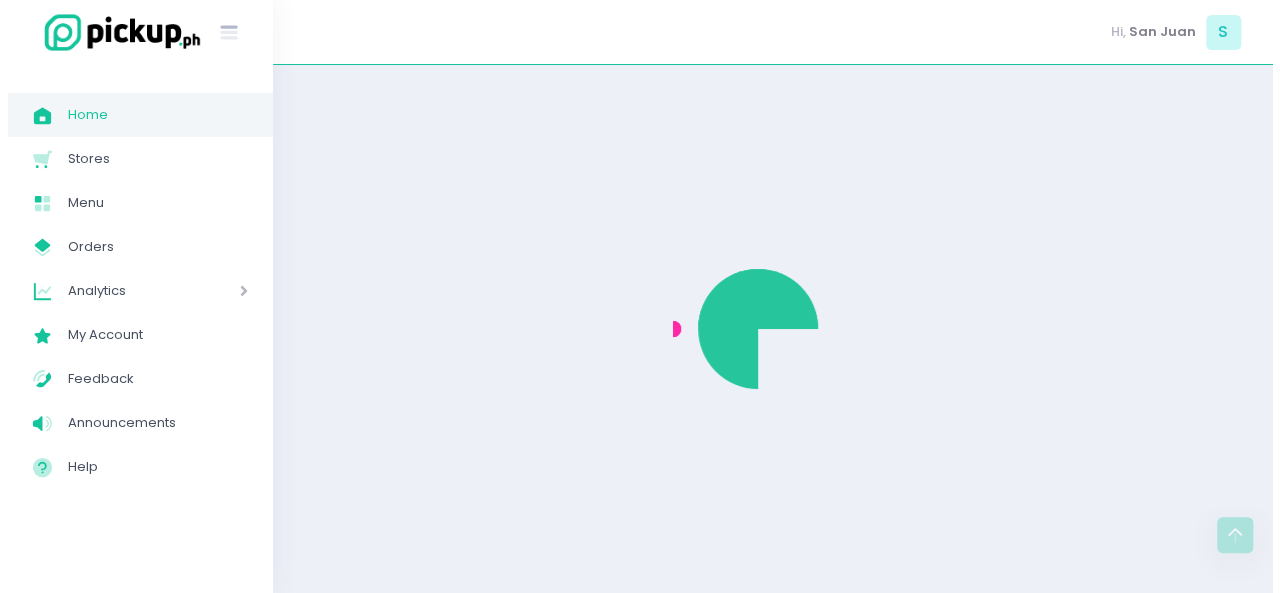 scroll, scrollTop: 0, scrollLeft: 0, axis: both 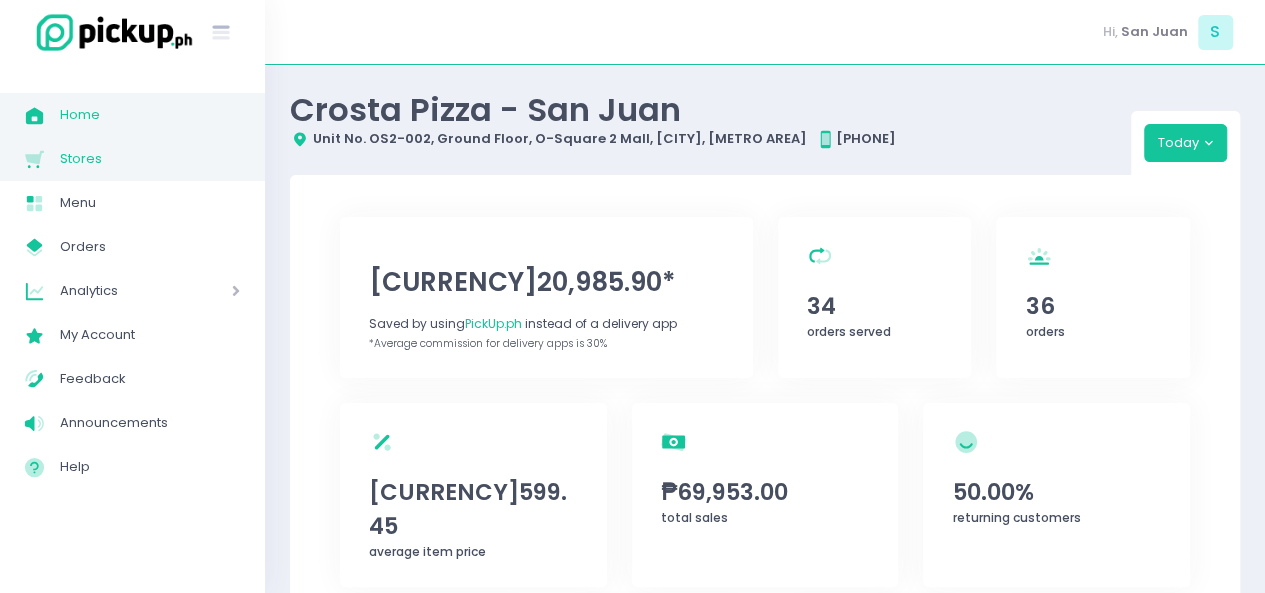 click on "Stores" at bounding box center (150, 159) 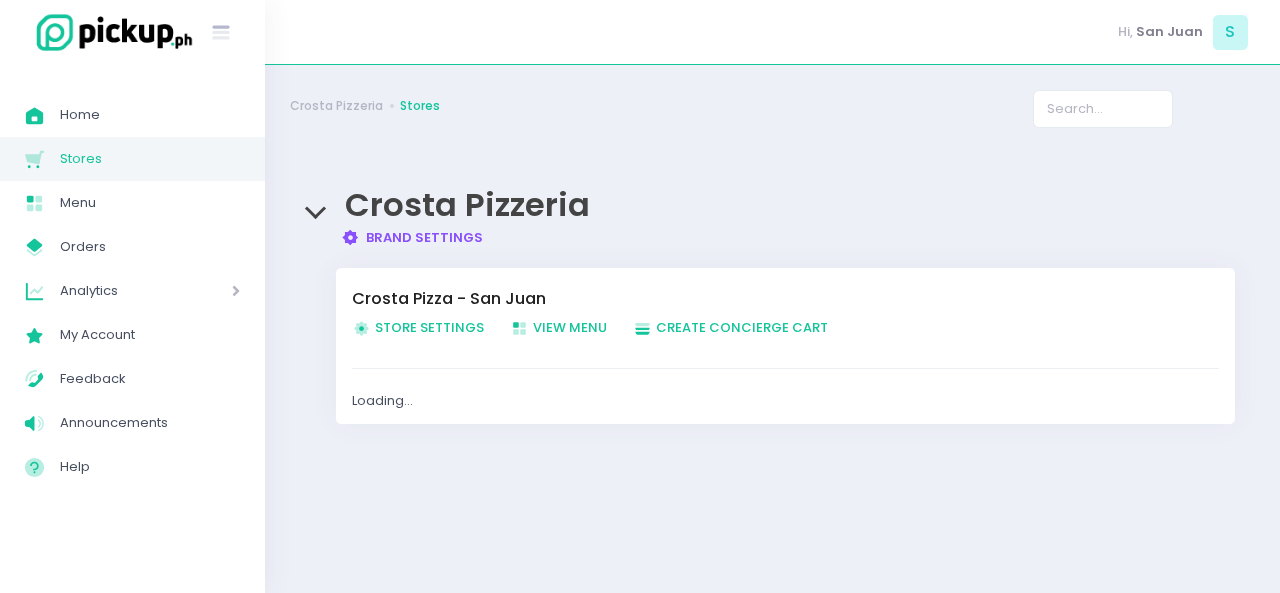 click on "Store Settings Created with Sketch. Store Settings" at bounding box center [418, 327] 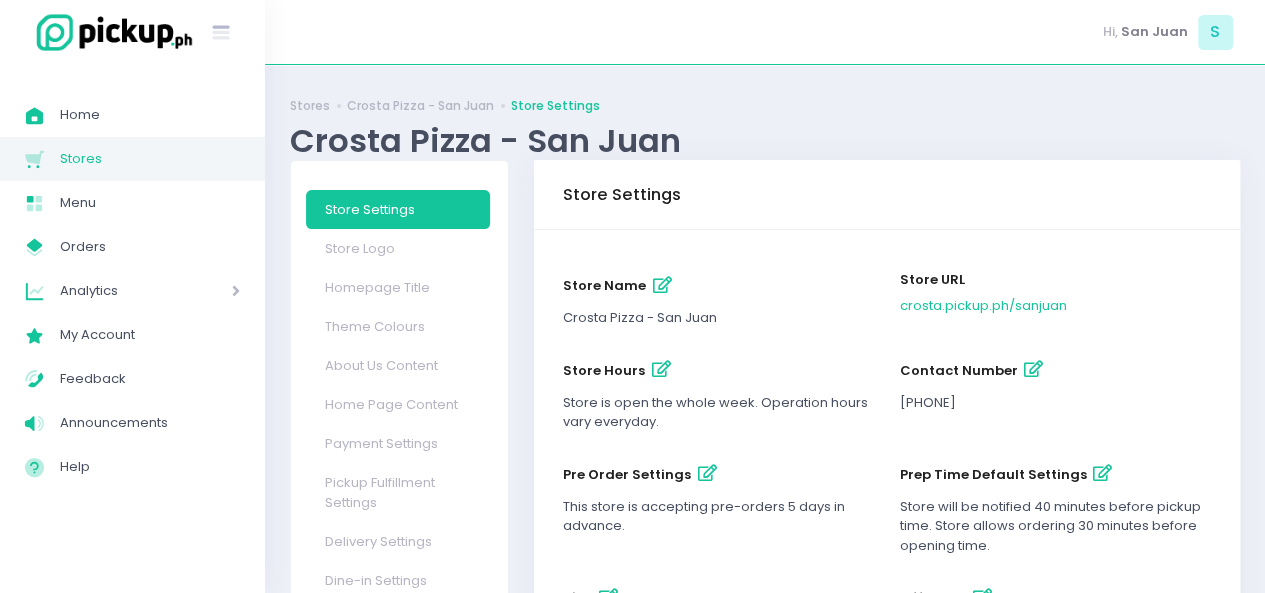 click on "prep time default settings" at bounding box center (1102, 474) 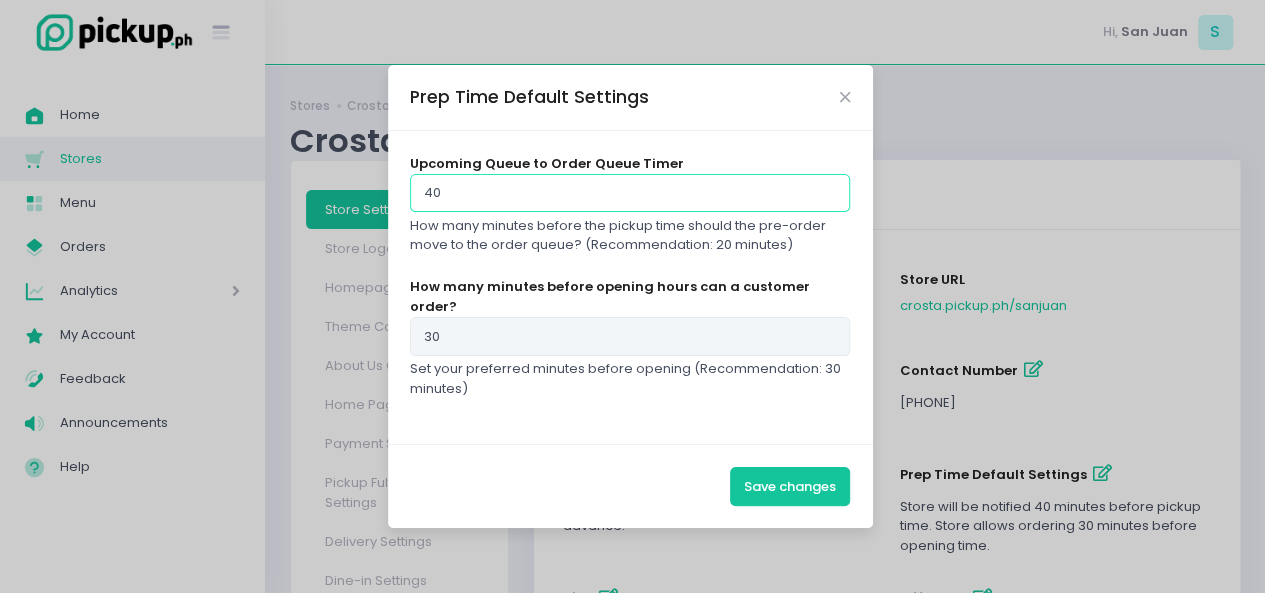 click on "40" at bounding box center [630, 193] 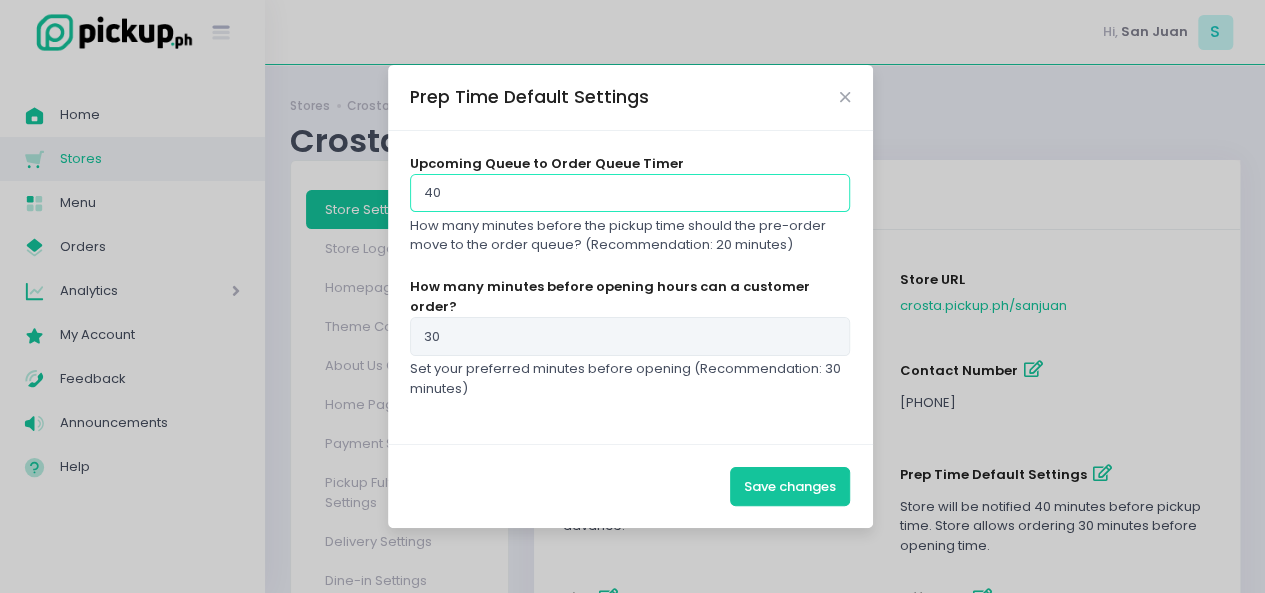 type on "4" 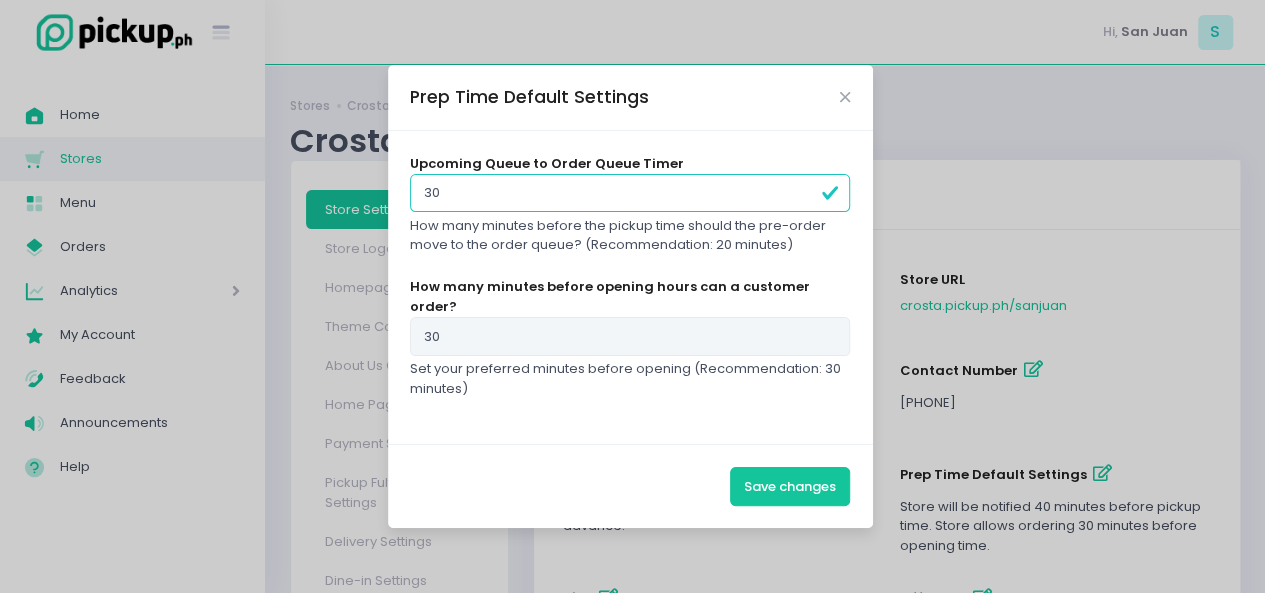 type on "30" 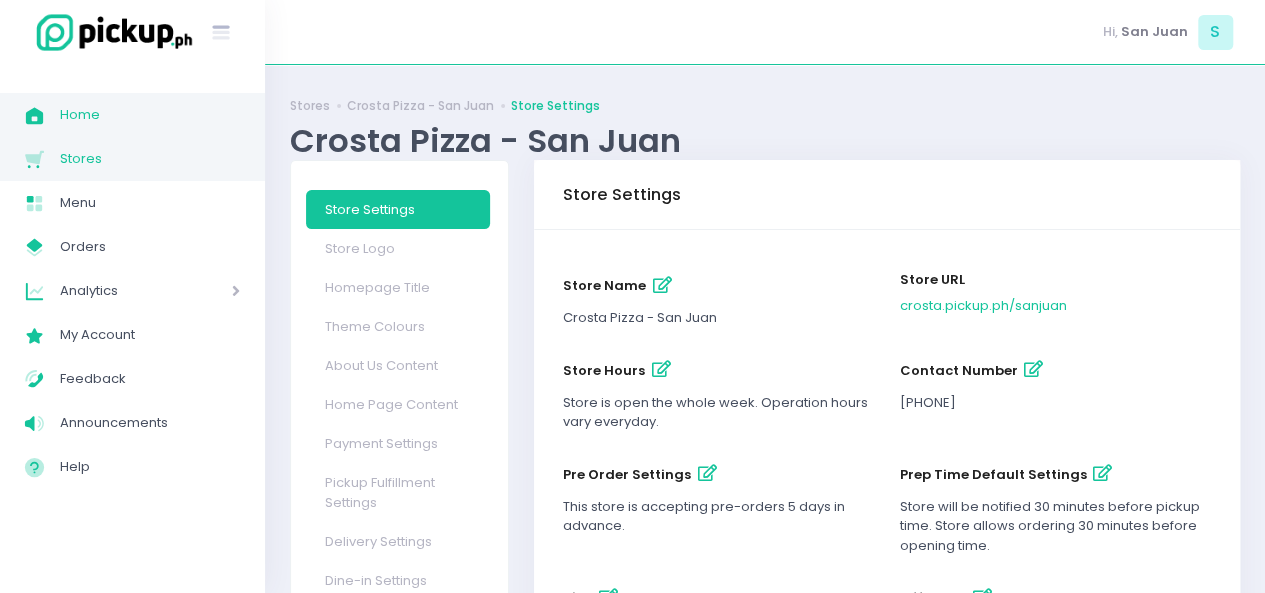 click on "Home" at bounding box center (150, 115) 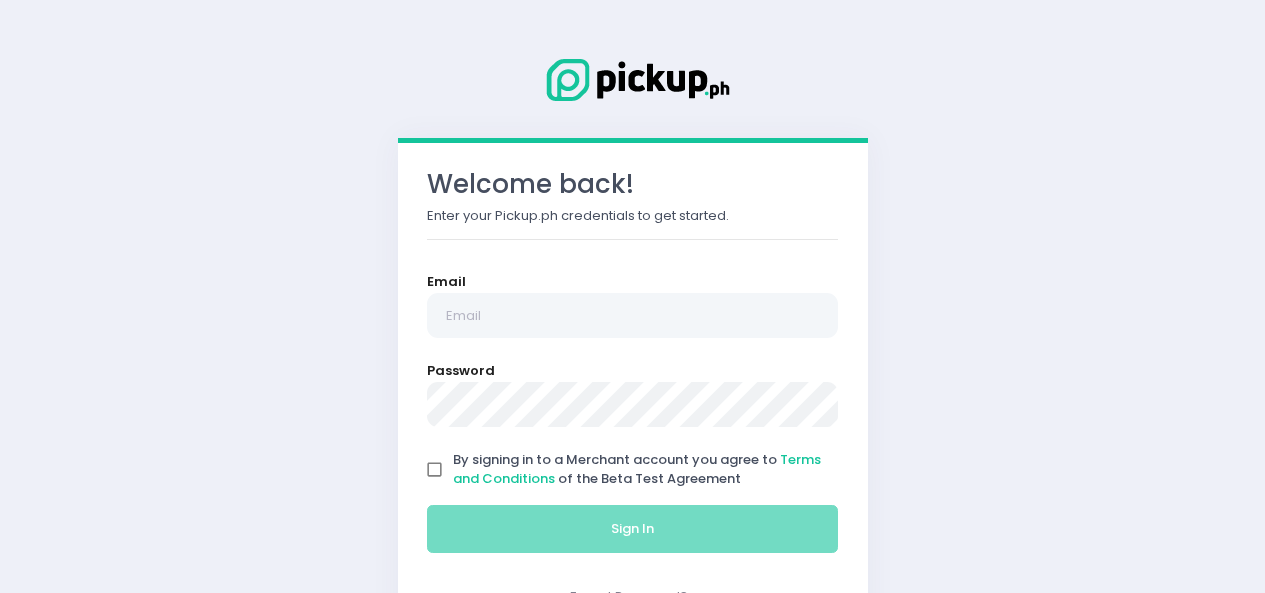 scroll, scrollTop: 0, scrollLeft: 0, axis: both 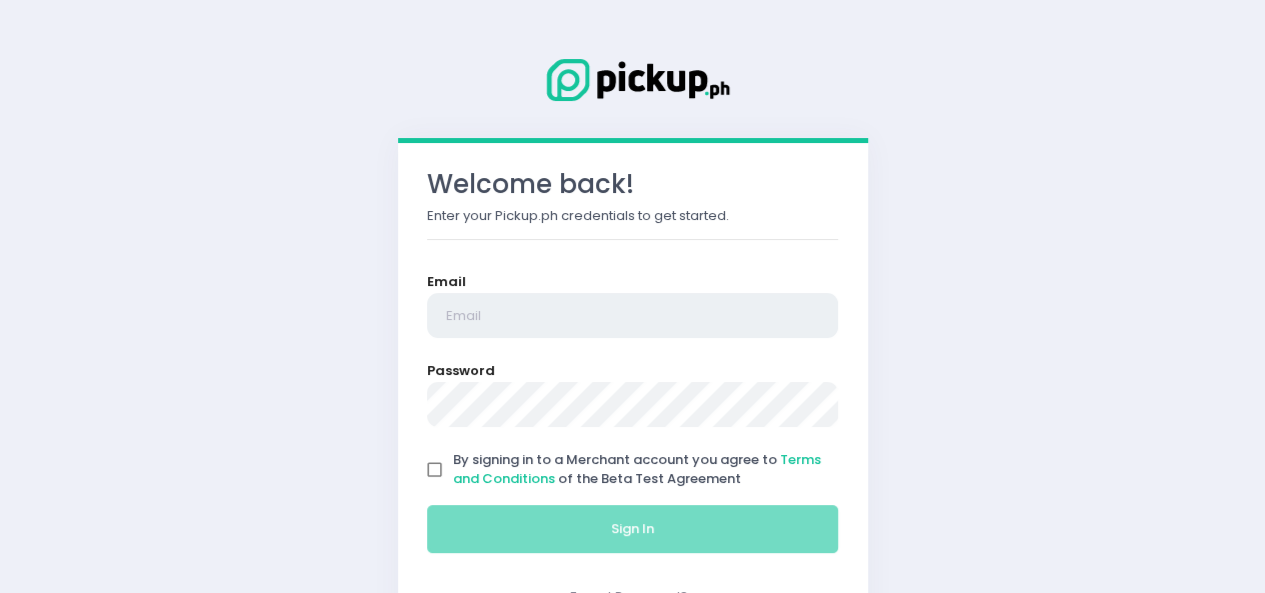 click at bounding box center [633, 316] 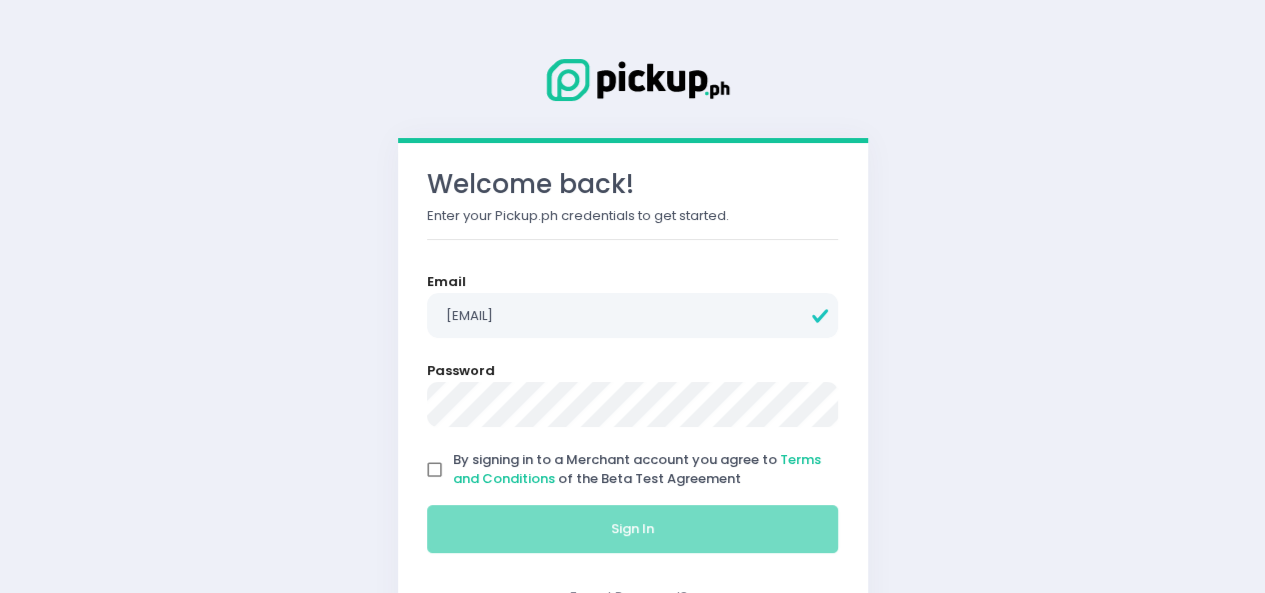click on "By signing in to a Merchant account you agree to   Terms and Conditions   of the Beta Test Agreement" at bounding box center [435, 470] 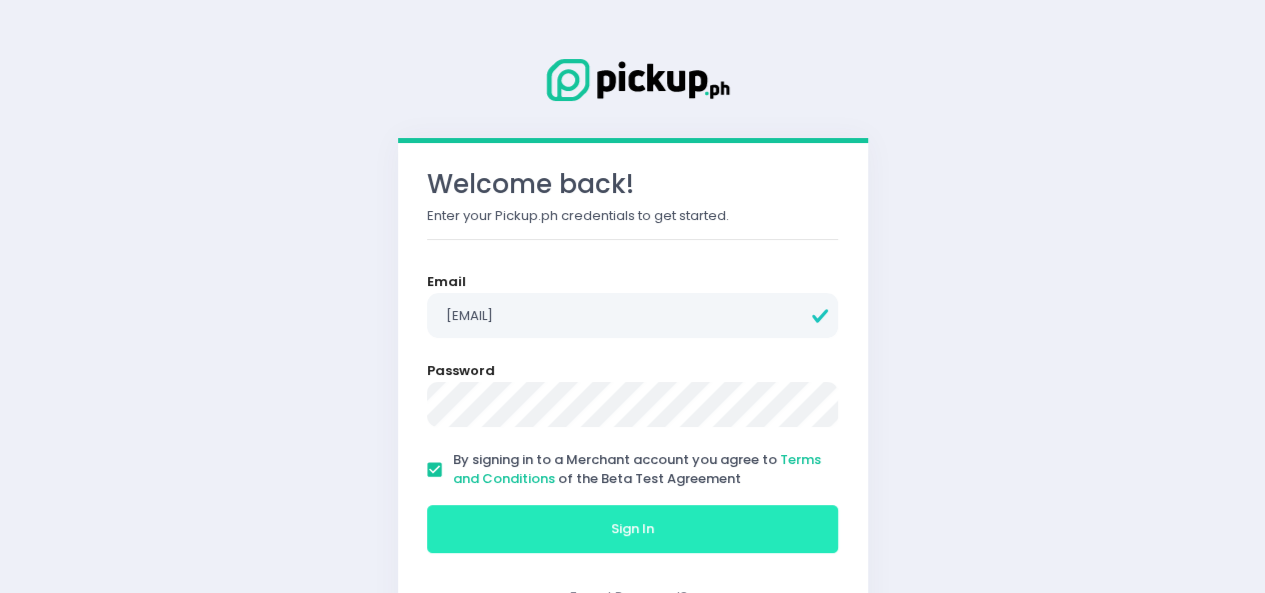 click on "Sign In" at bounding box center [633, 529] 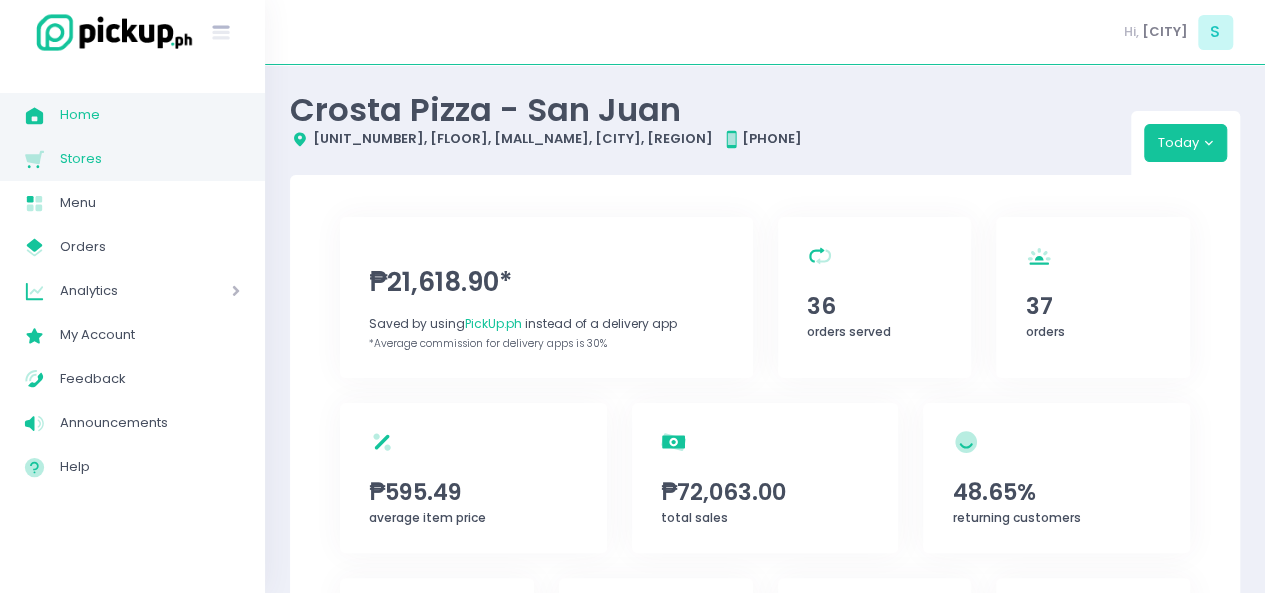 click on "Stores" at bounding box center [150, 159] 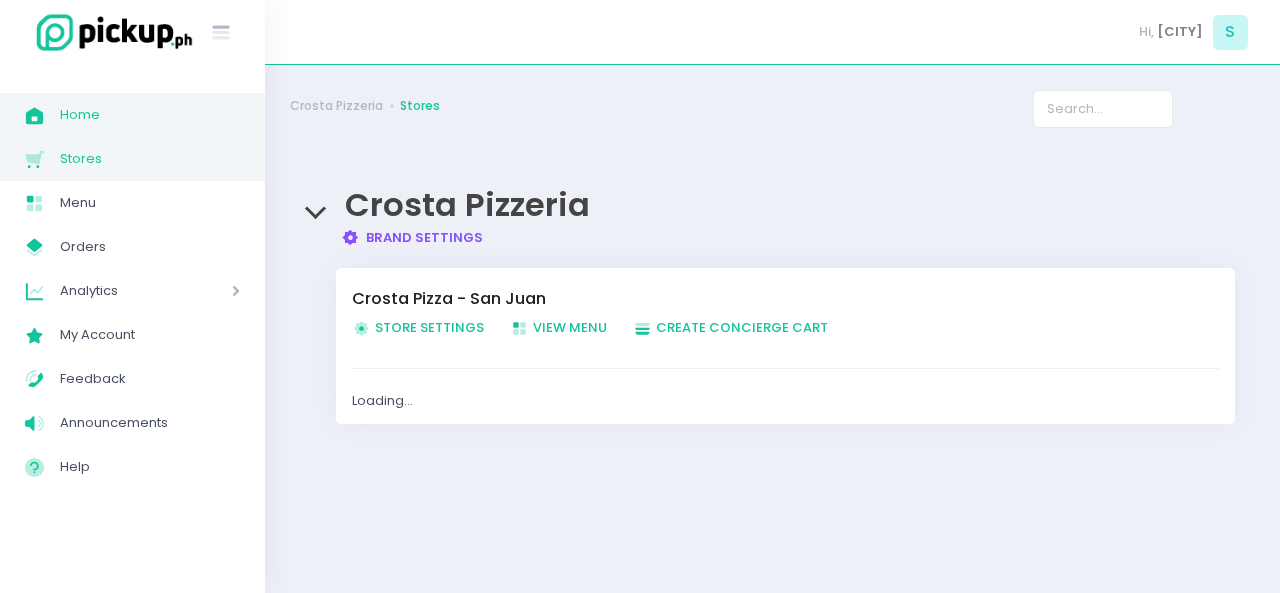 click on "Home" at bounding box center [150, 115] 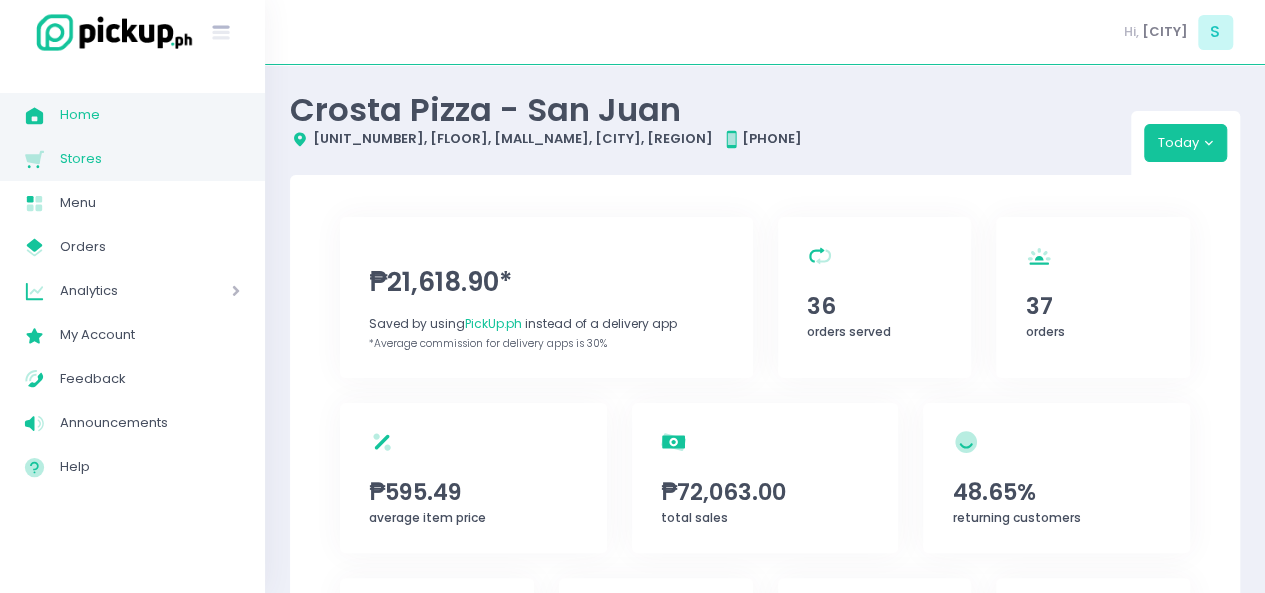 click on "Stores Created with Sketch. Stores" at bounding box center [132, 159] 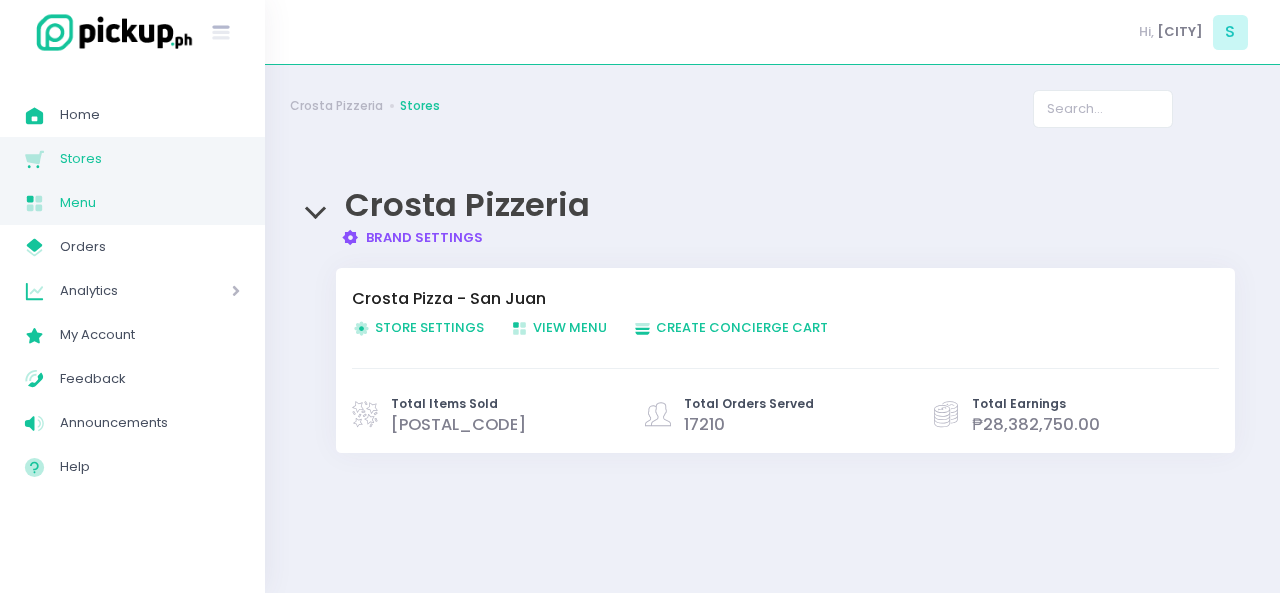 click on "Menu" at bounding box center (150, 203) 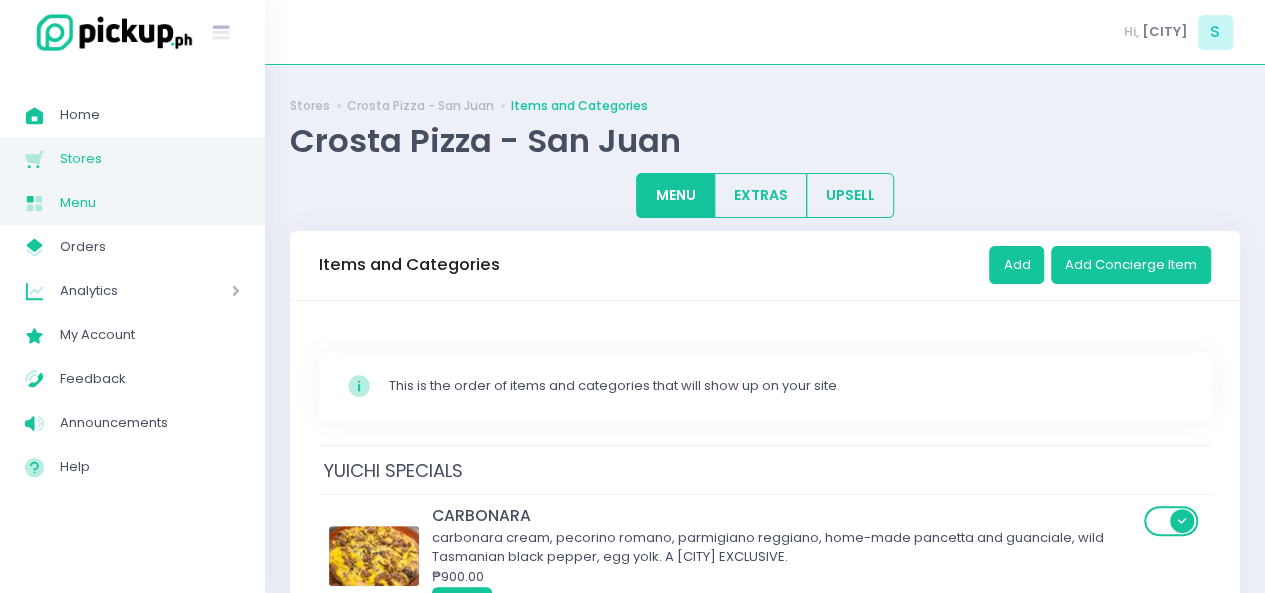 click on "Stores" at bounding box center [150, 159] 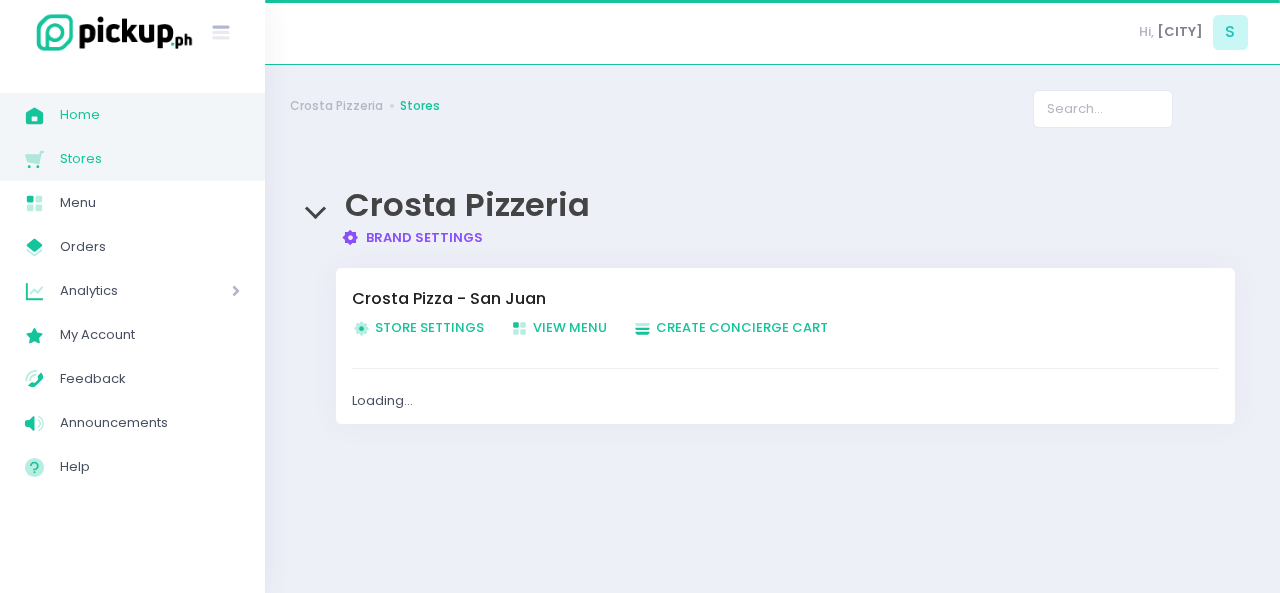 click on "Home" at bounding box center [150, 115] 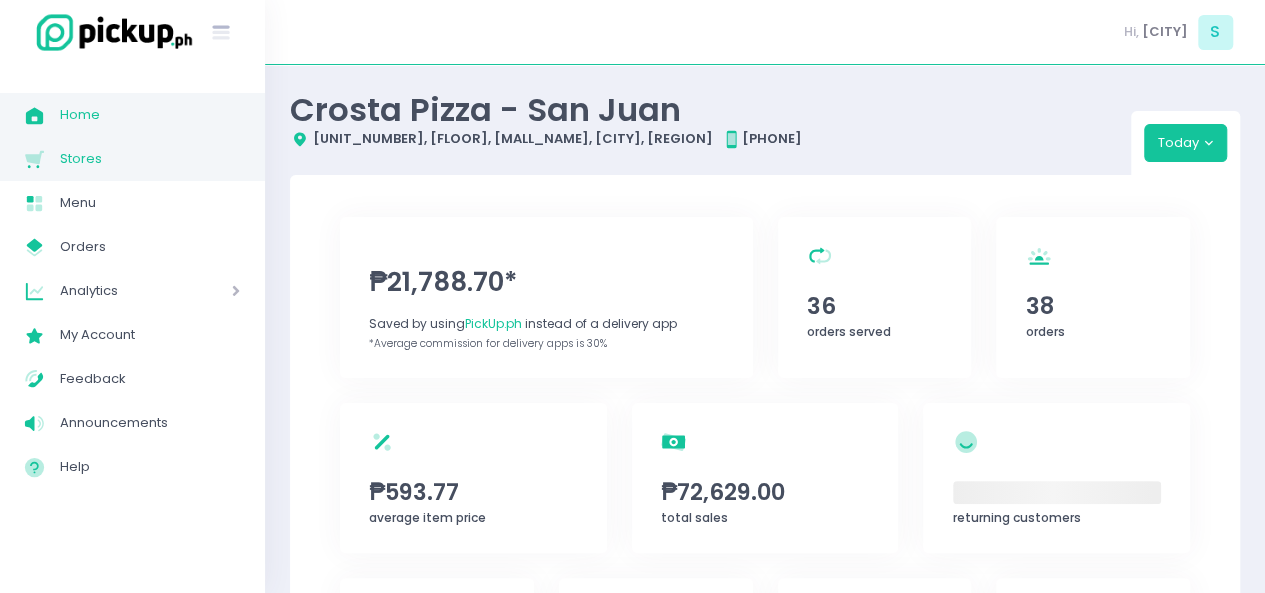 click on "Stores" at bounding box center [150, 159] 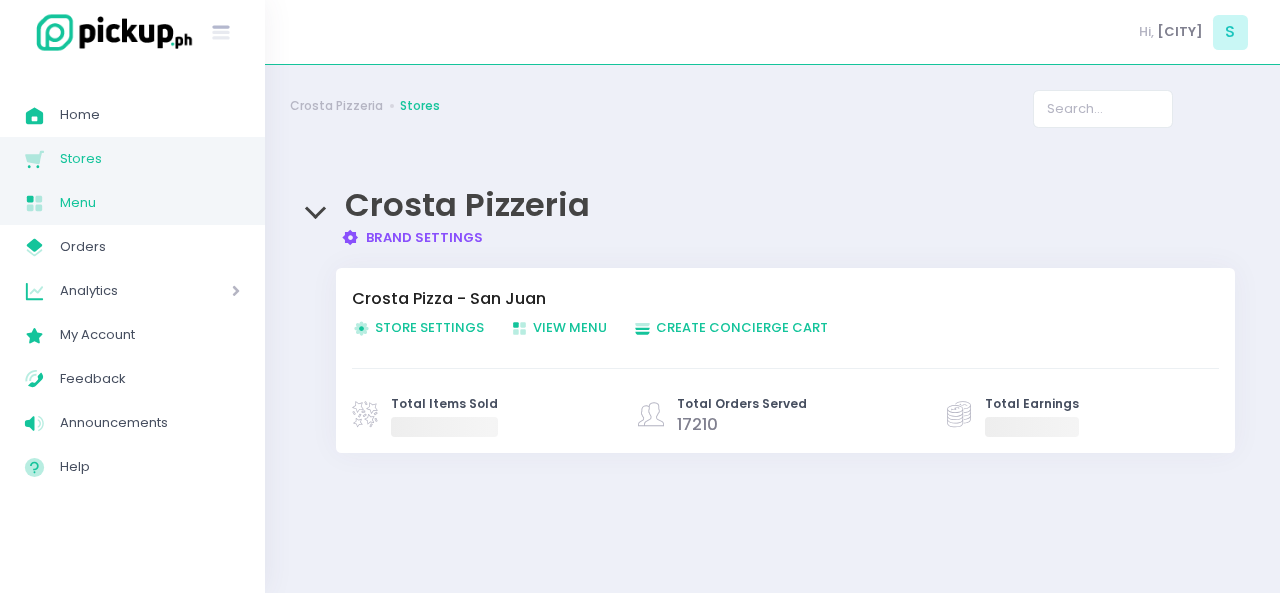 click on "Menu" at bounding box center (150, 203) 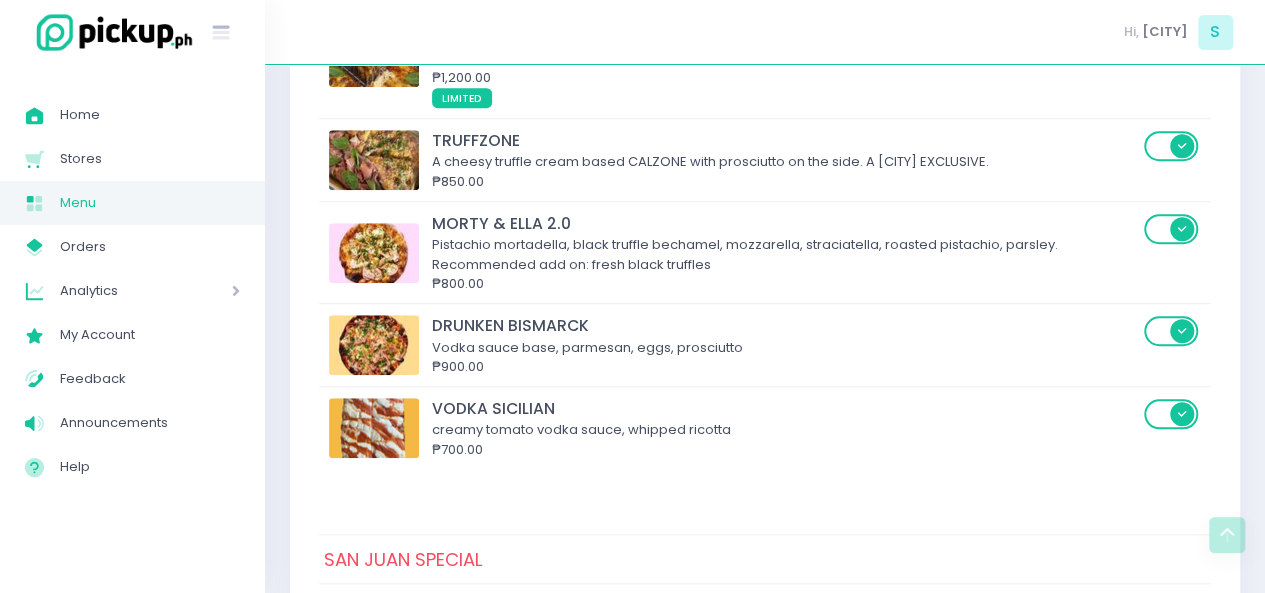 scroll, scrollTop: 0, scrollLeft: 0, axis: both 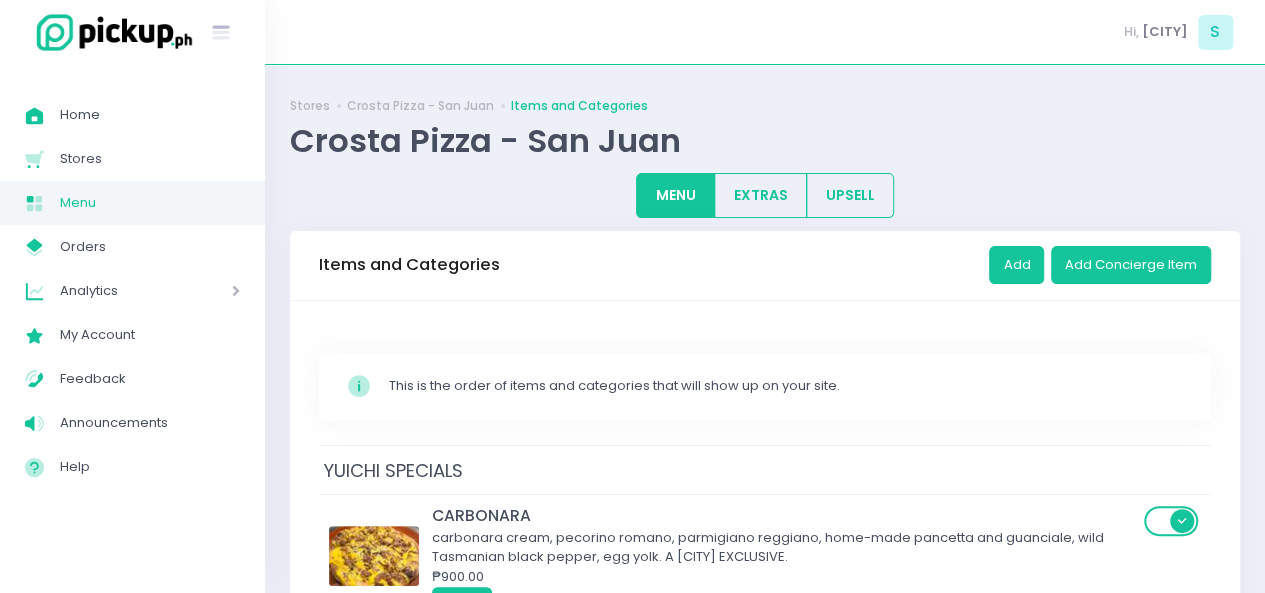 click on "Menu" at bounding box center [150, 203] 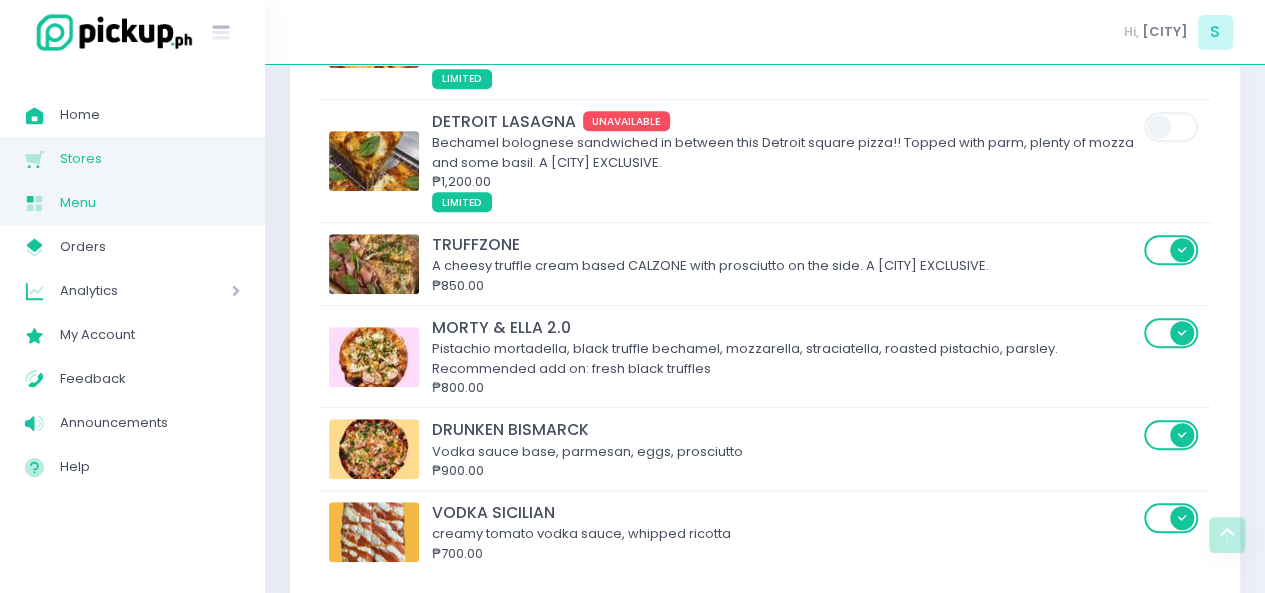 click on "Stores Created with Sketch." at bounding box center [42, 159] 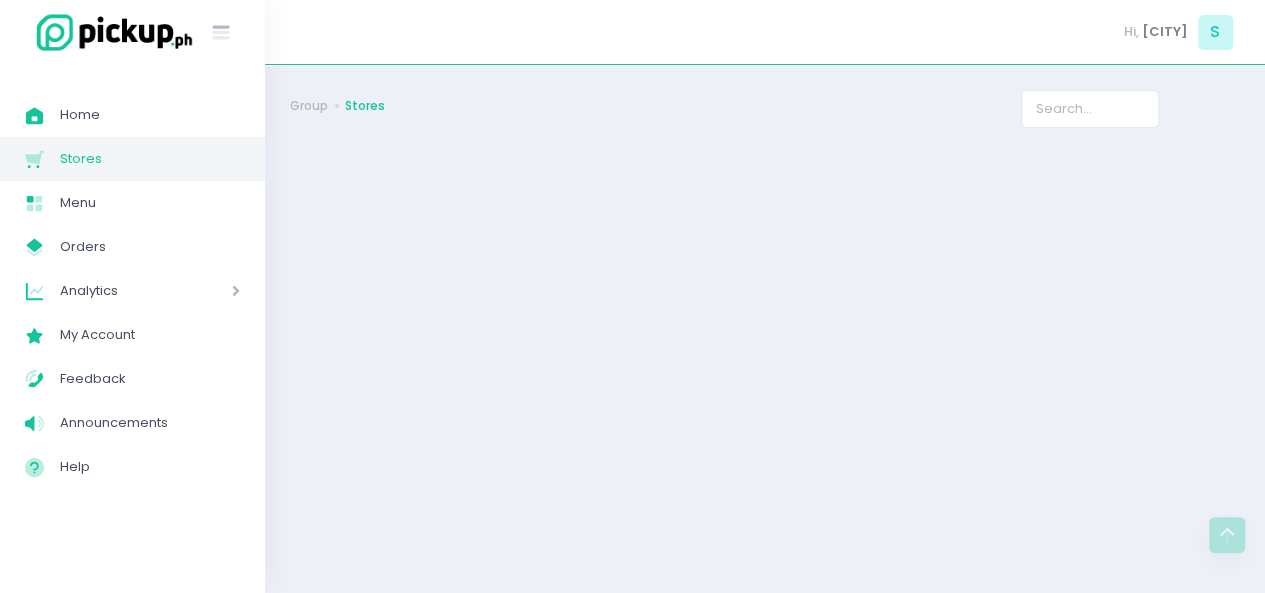 scroll, scrollTop: 0, scrollLeft: 0, axis: both 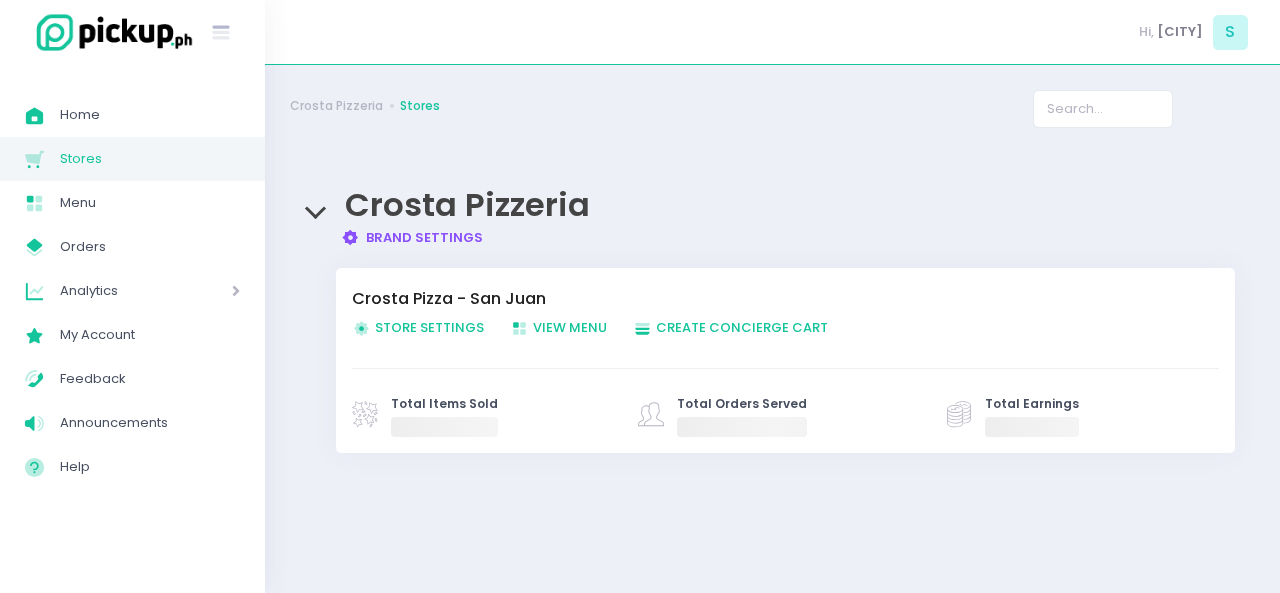 click on "Store Settings Created with Sketch. Store Settings" at bounding box center [418, 327] 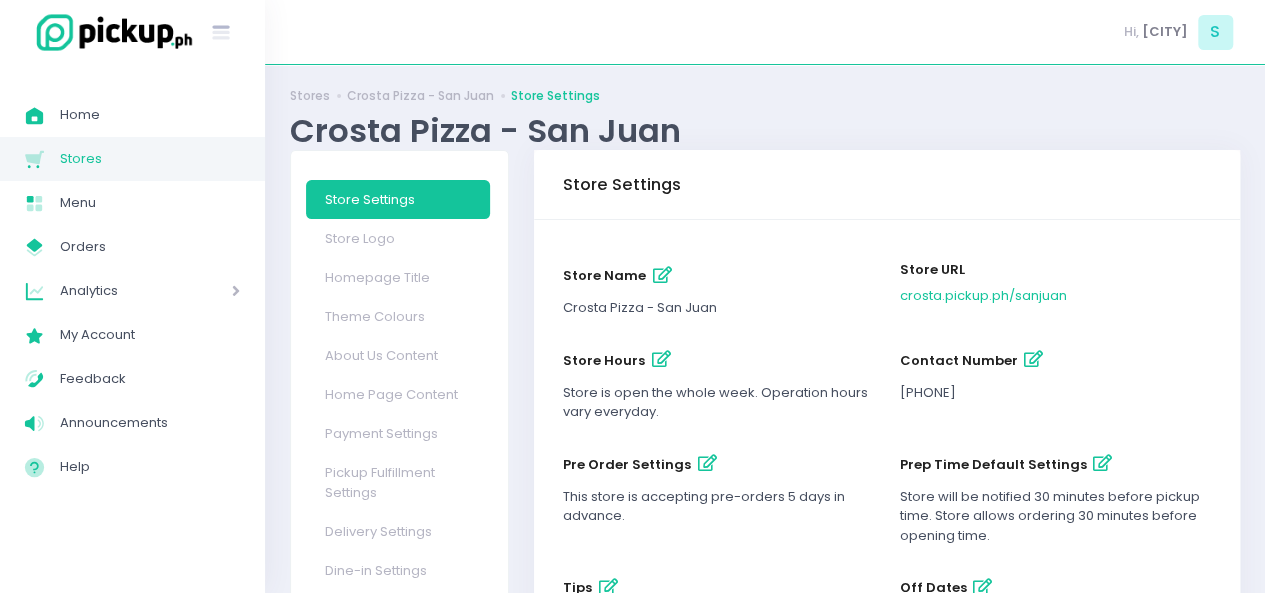 scroll, scrollTop: 24, scrollLeft: 0, axis: vertical 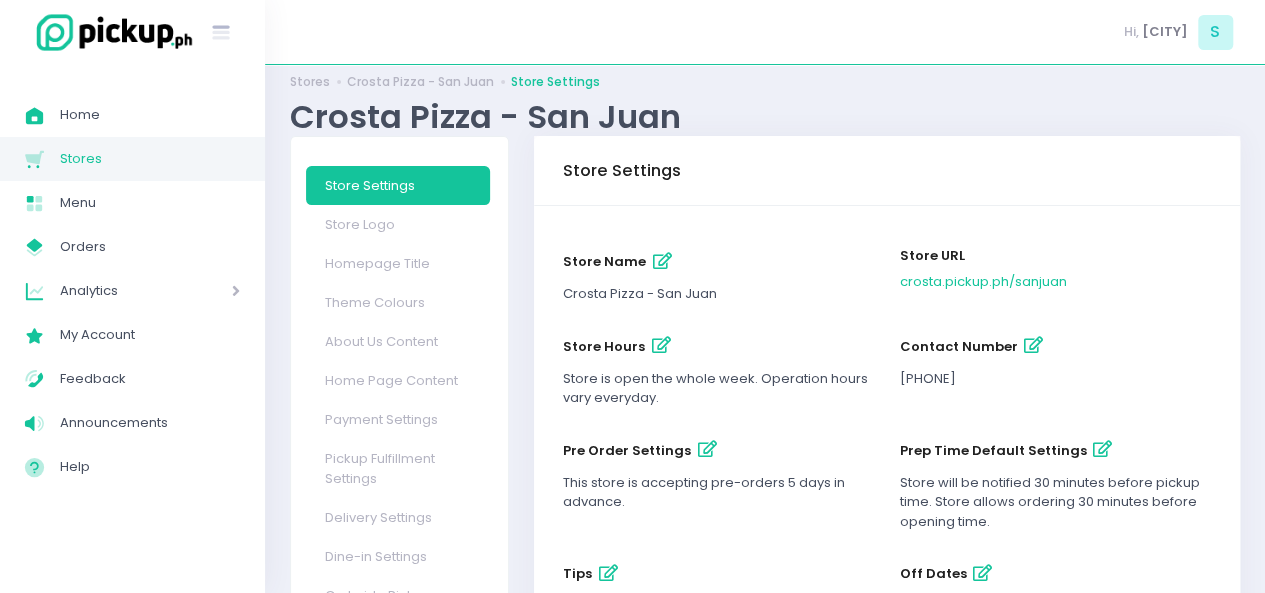 click at bounding box center (1102, 449) 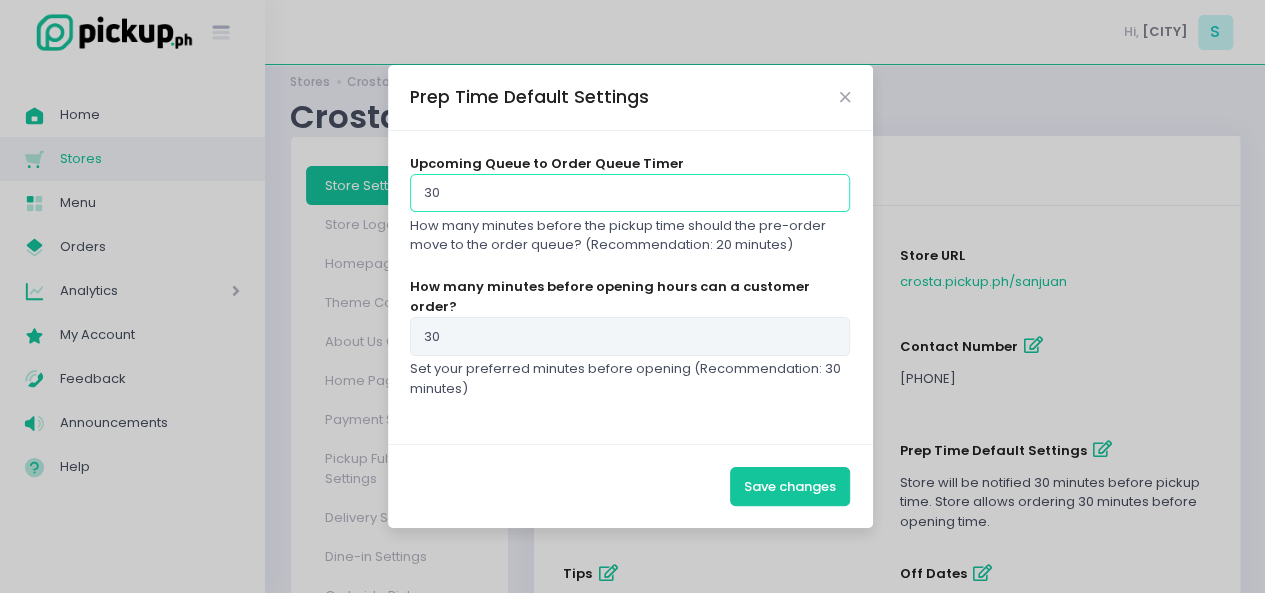 click on "30" at bounding box center [630, 193] 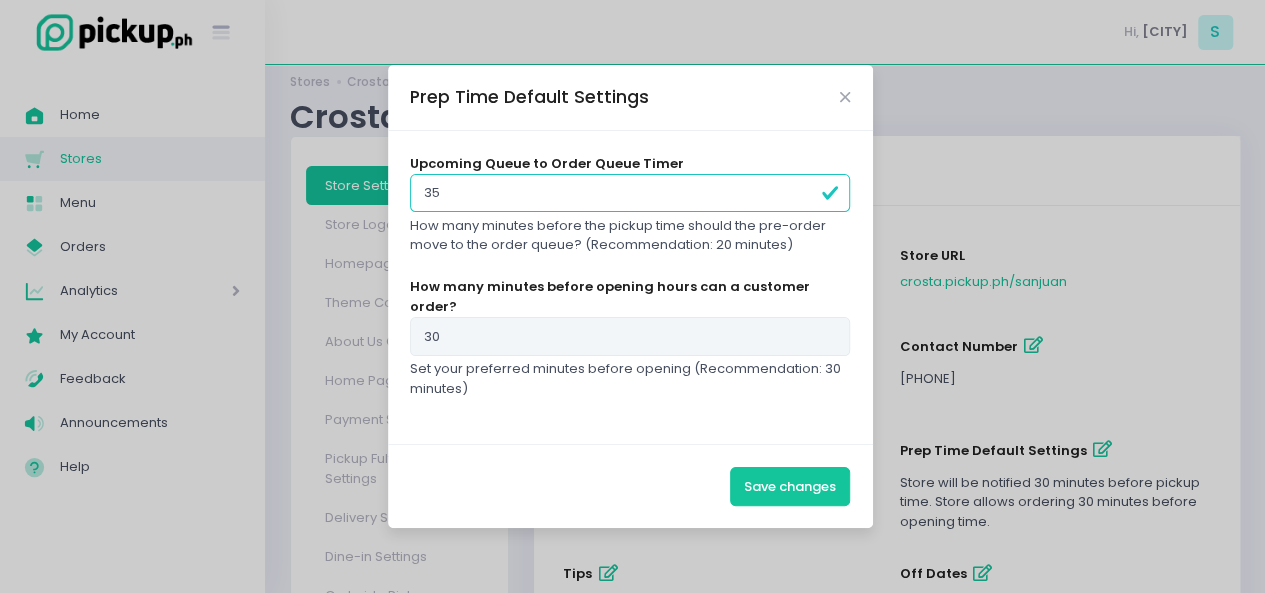 type on "35" 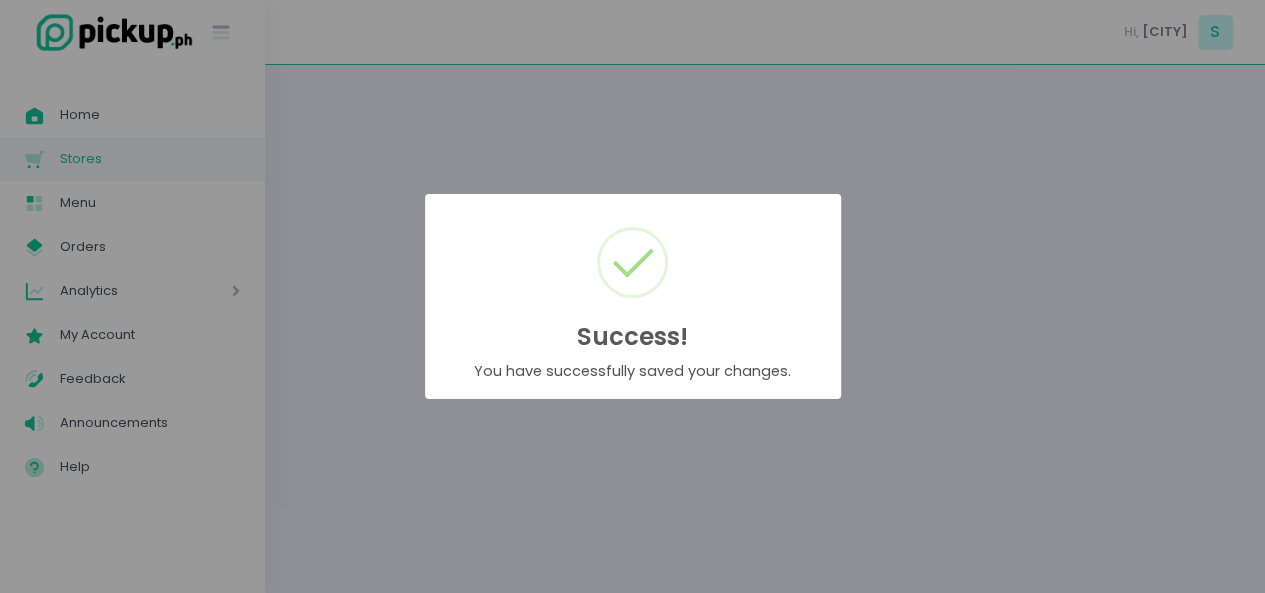 scroll, scrollTop: 0, scrollLeft: 0, axis: both 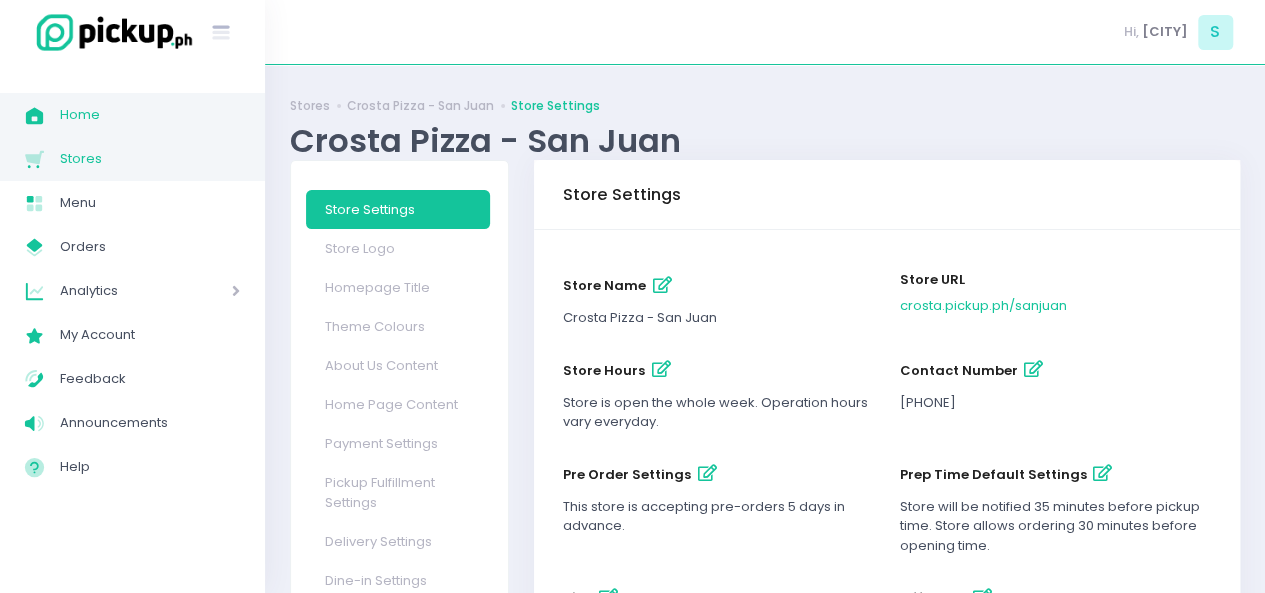 click on "Home Created with Sketch." at bounding box center [42, 115] 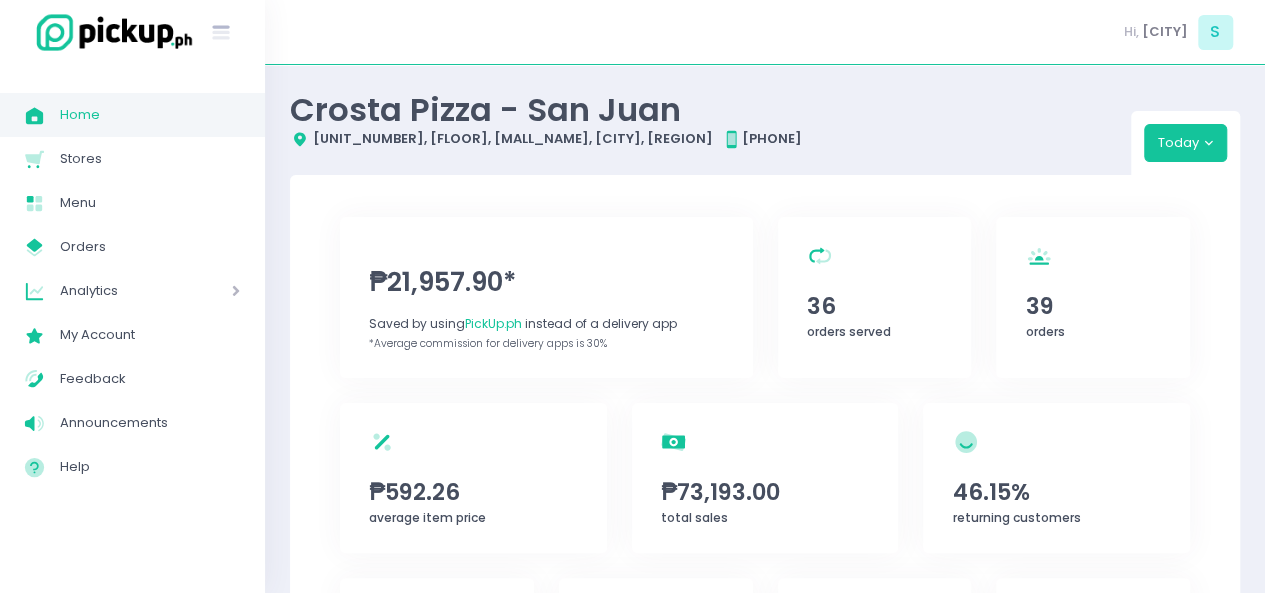 click on "Home Created with Sketch." at bounding box center [42, 115] 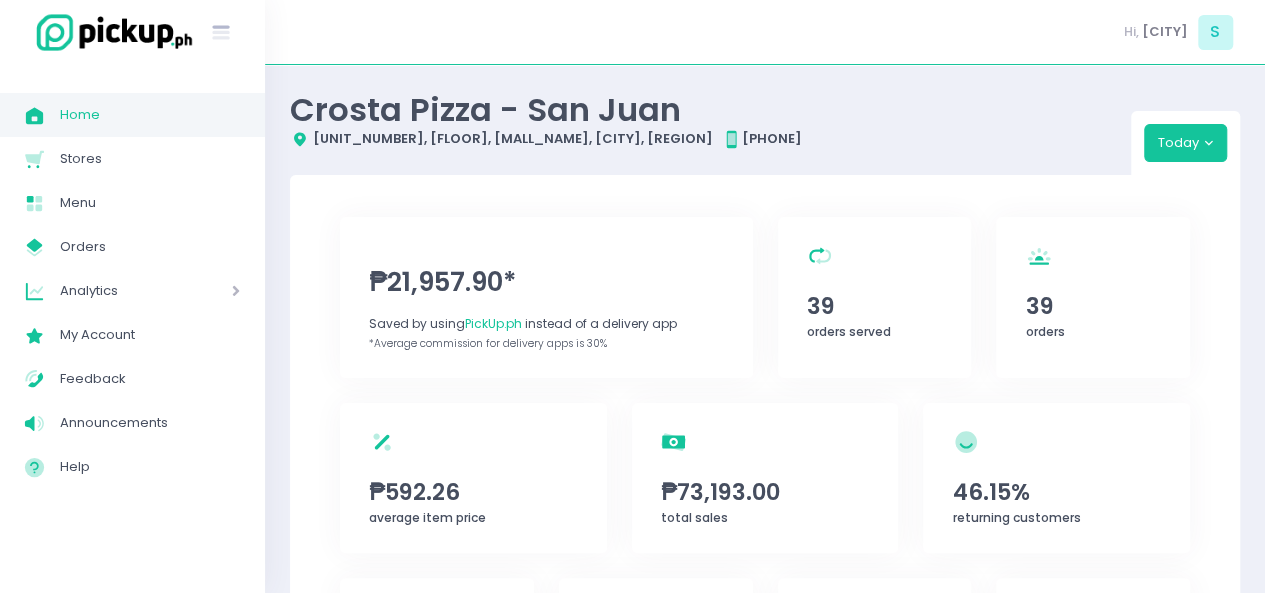 click on "Home Created with Sketch." 